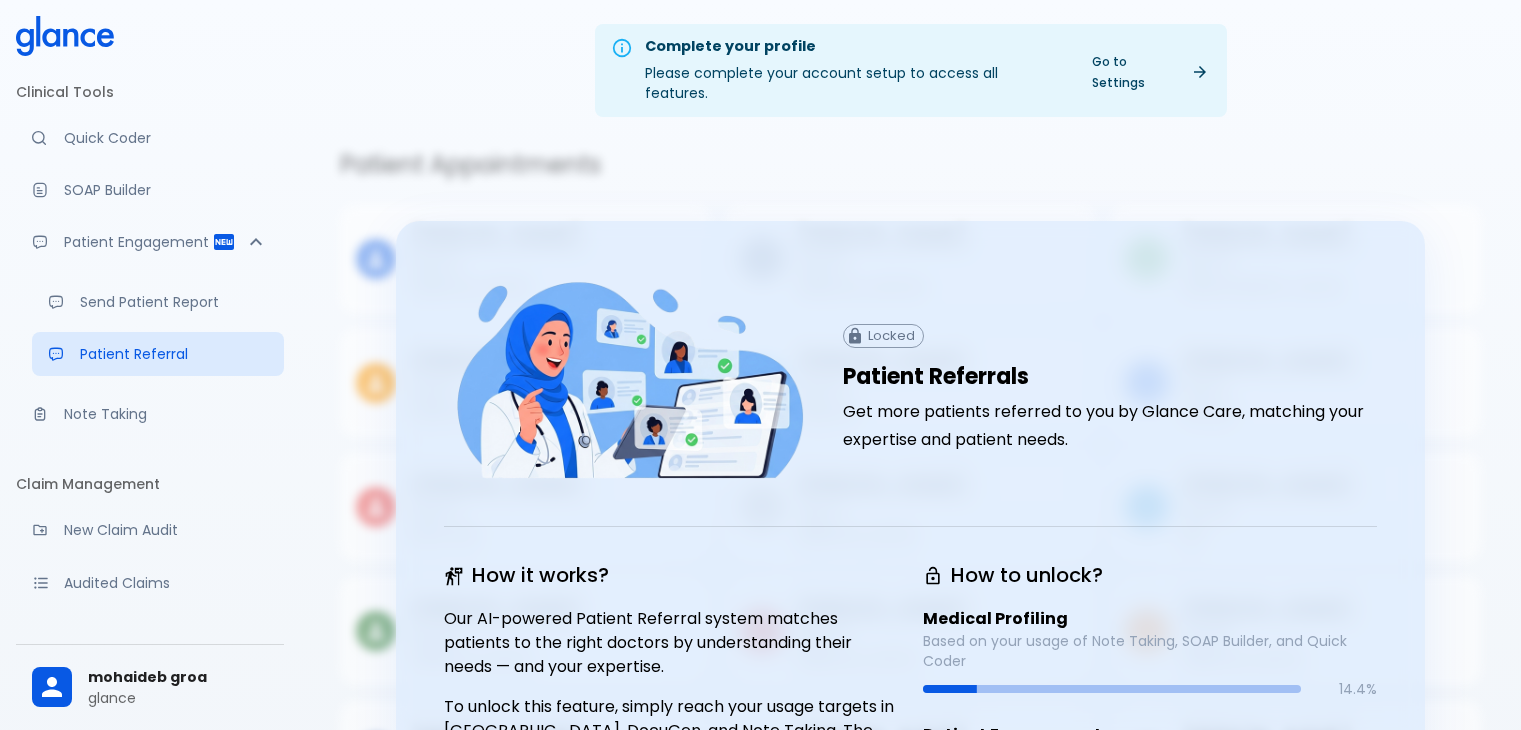 scroll, scrollTop: 207, scrollLeft: 0, axis: vertical 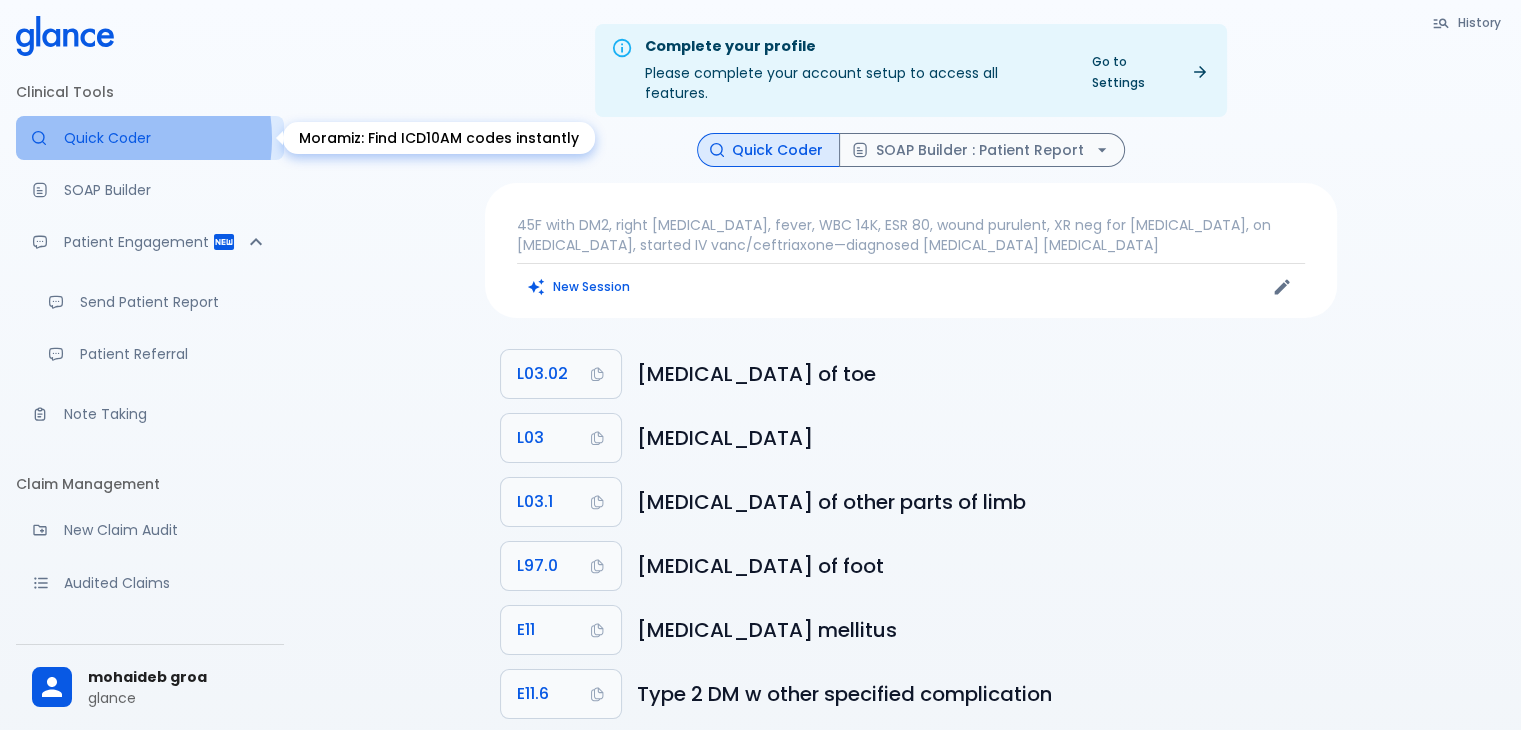 click on "Quick Coder" at bounding box center [166, 138] 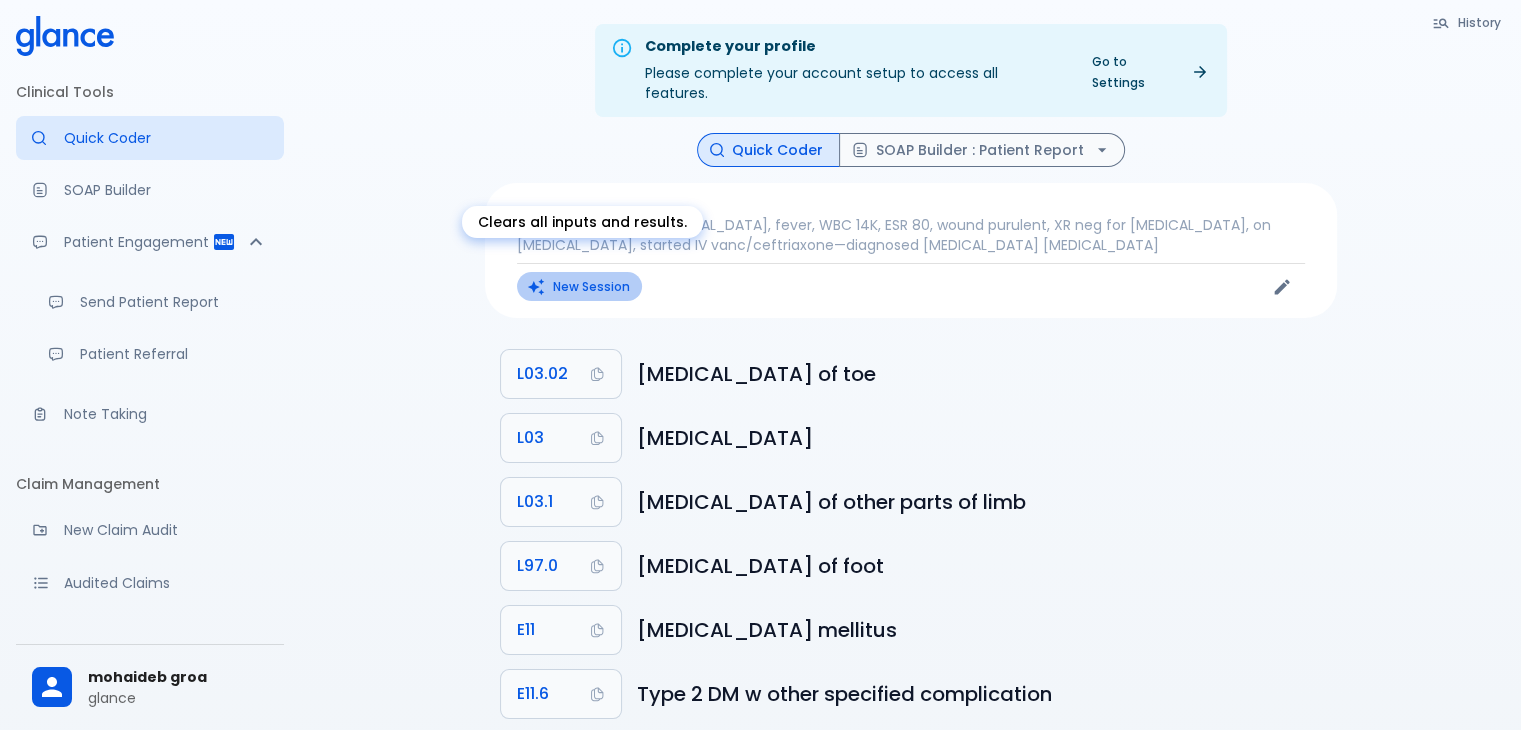 click on "New Session" at bounding box center (579, 286) 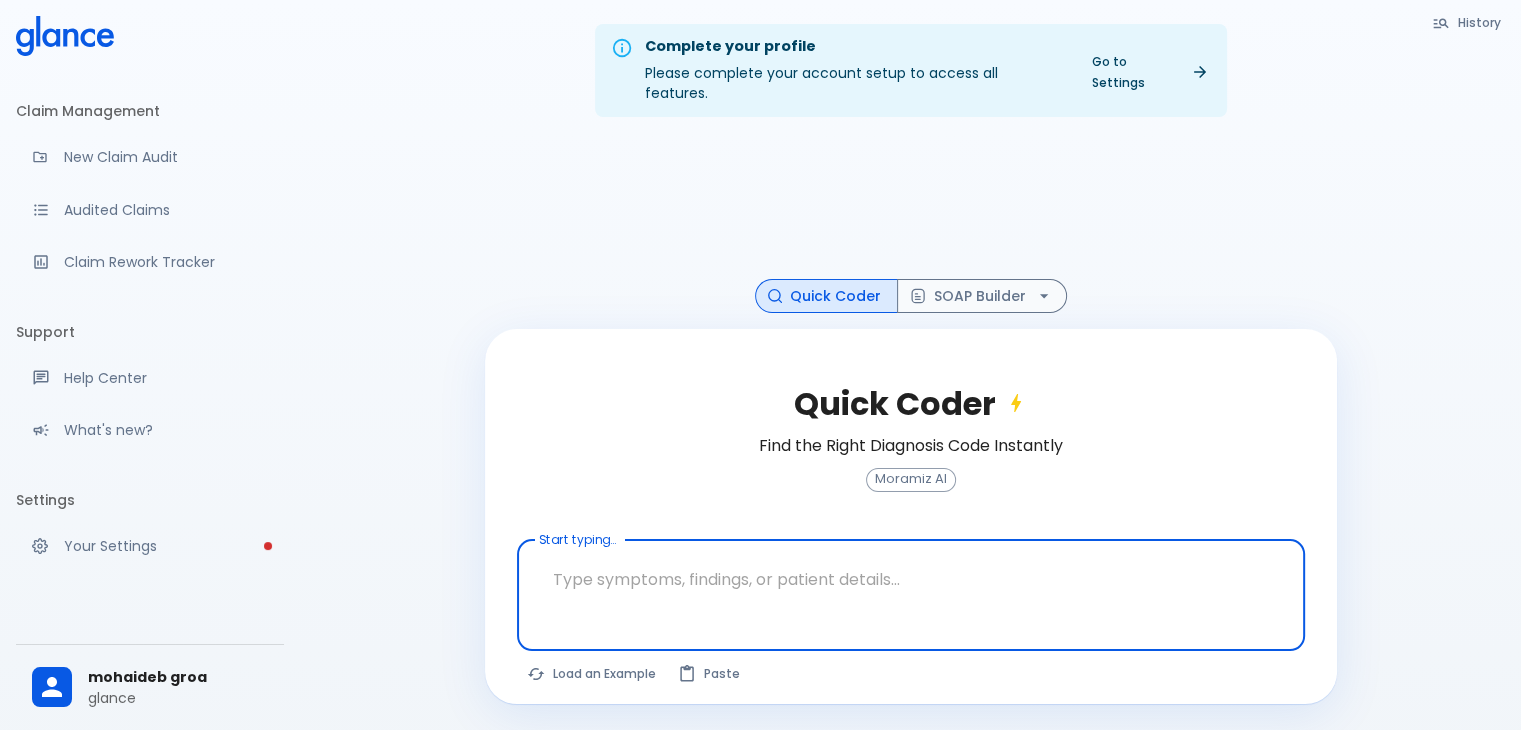 scroll, scrollTop: 418, scrollLeft: 0, axis: vertical 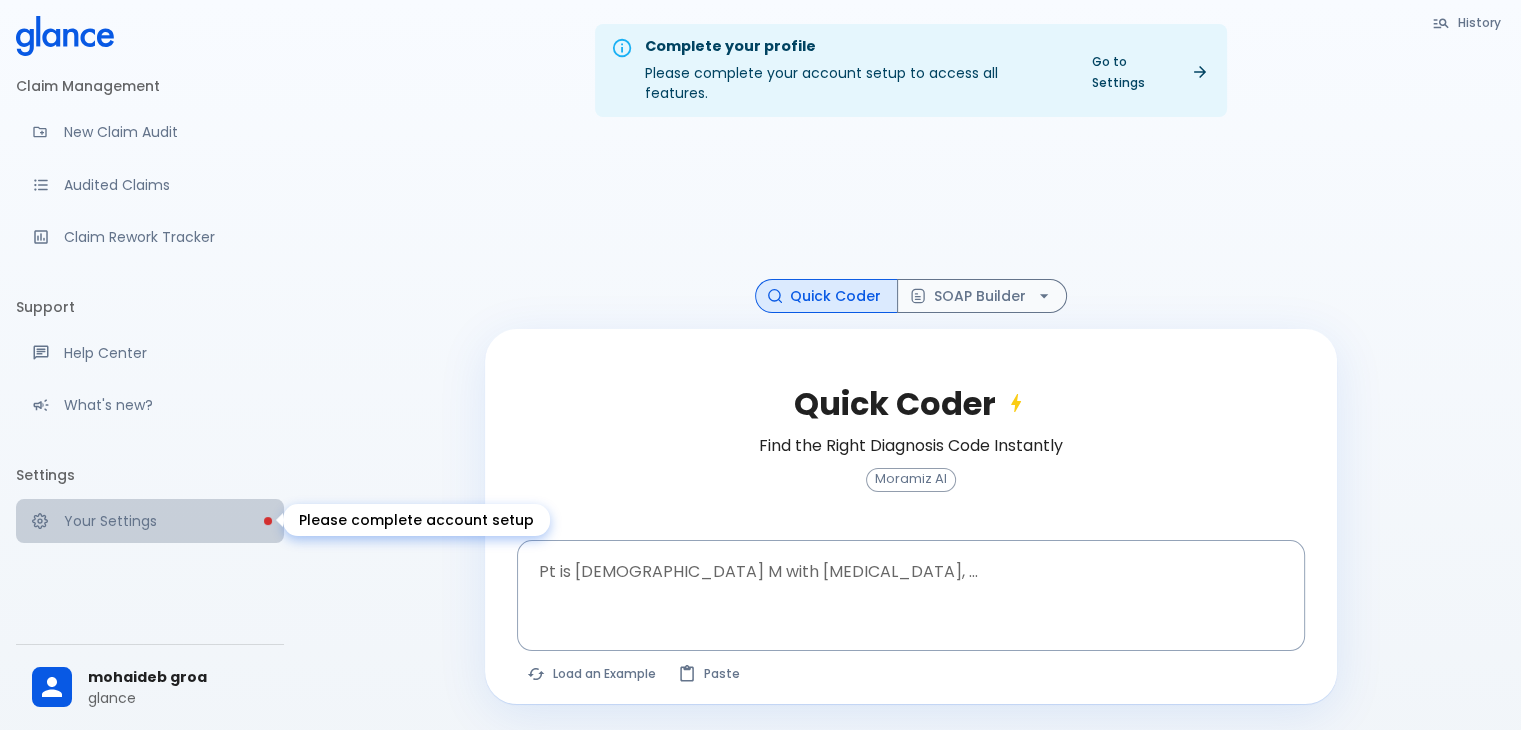 click on "Your Settings" at bounding box center [150, 521] 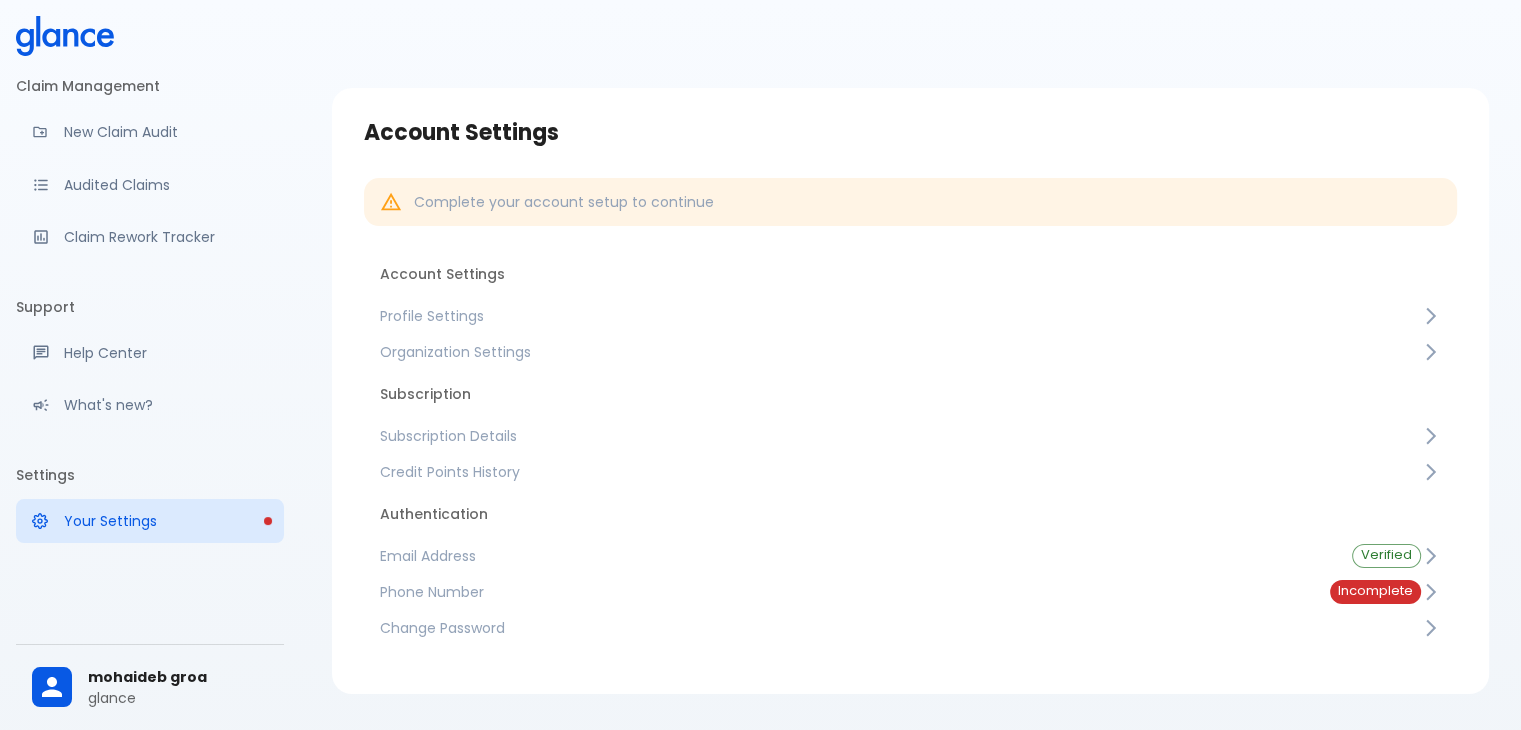 click on "Phone Number" at bounding box center [839, 592] 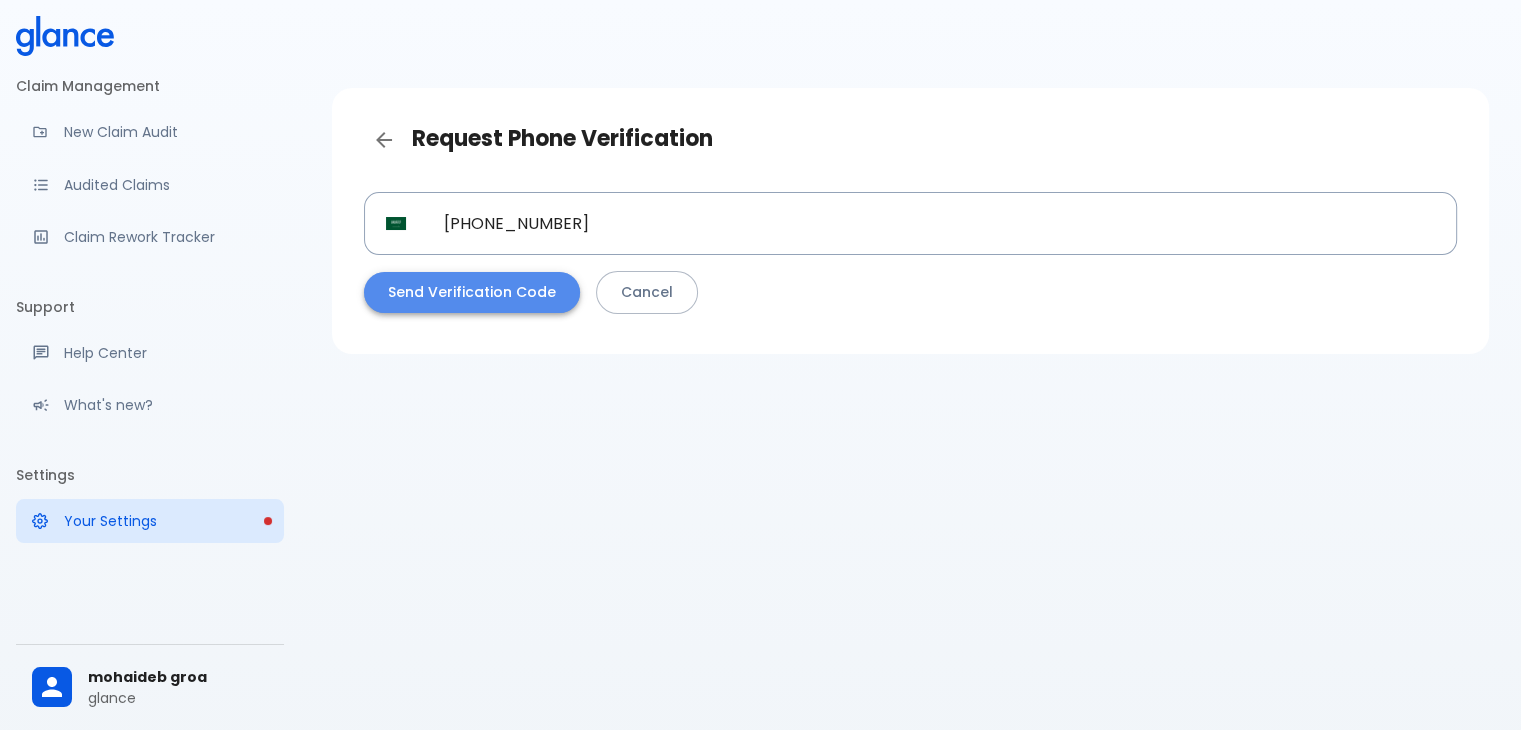 click on "Send Verification Code" at bounding box center [472, 292] 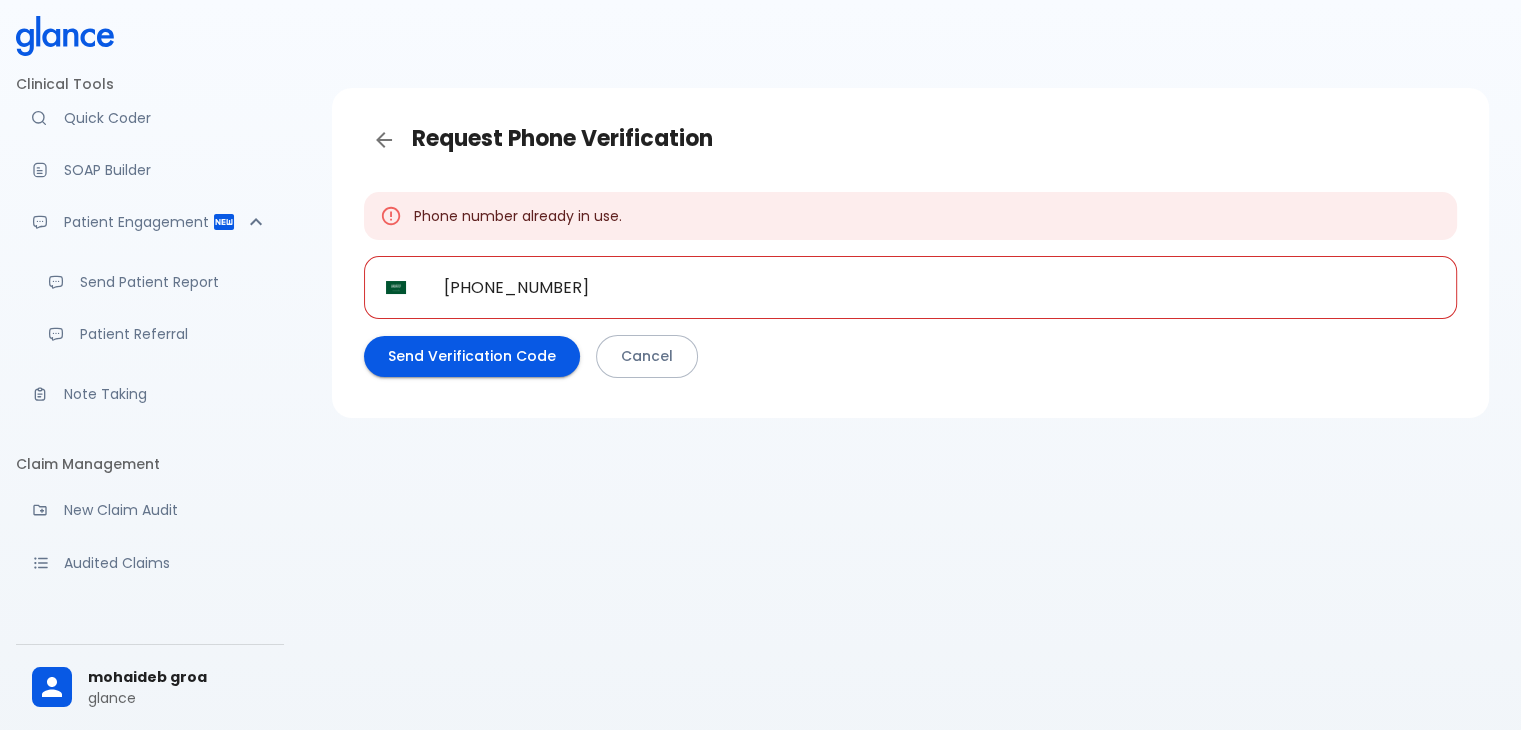 scroll, scrollTop: 0, scrollLeft: 0, axis: both 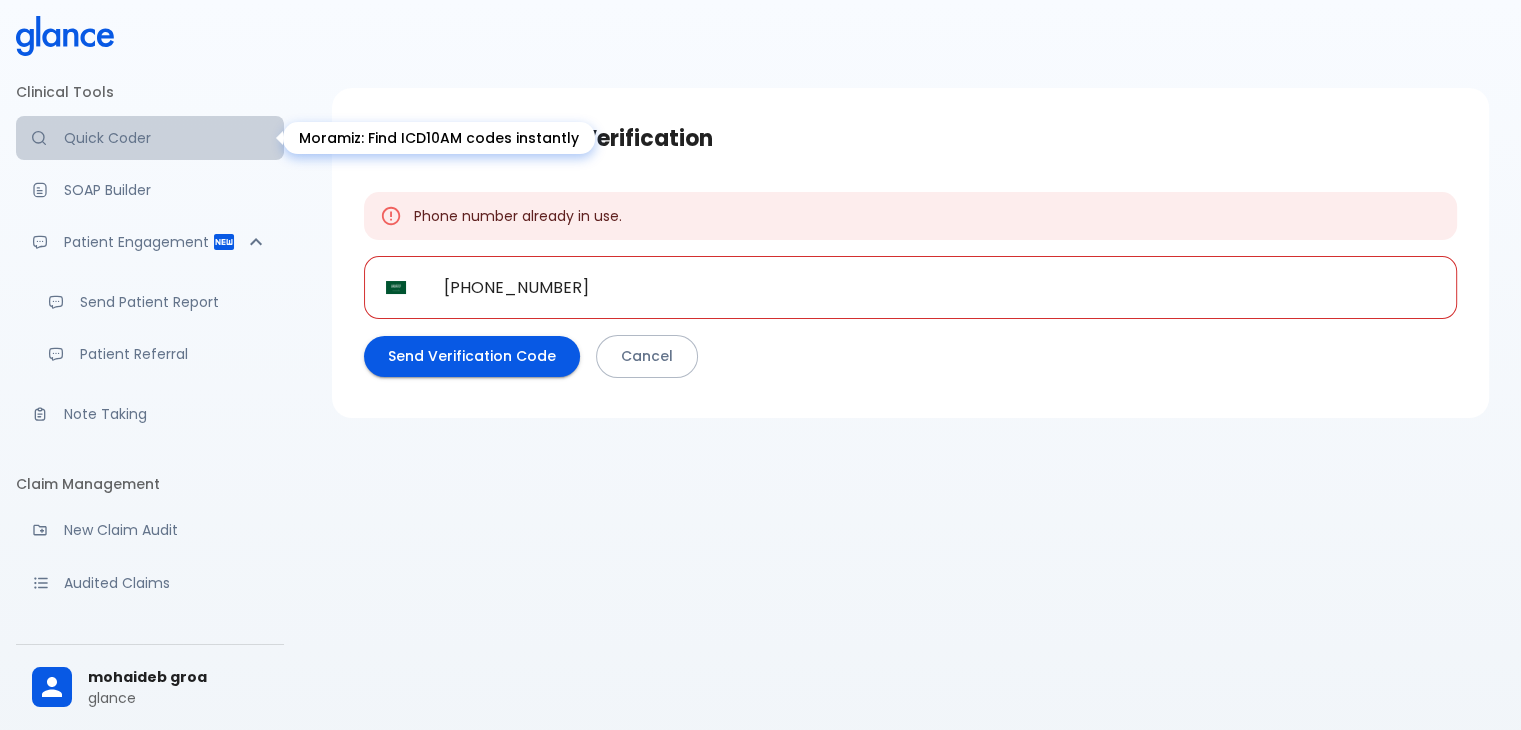 click on "Quick Coder" at bounding box center (166, 138) 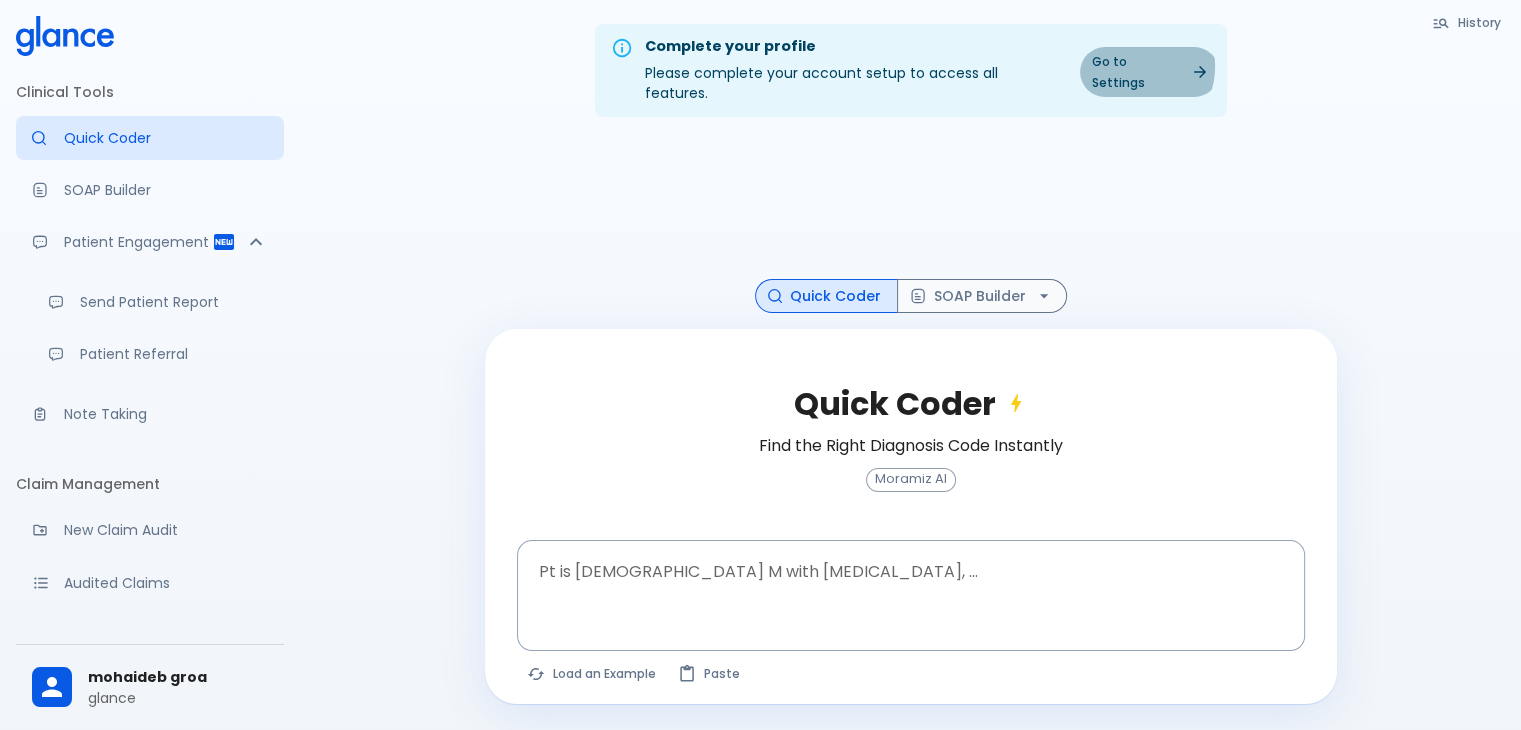 click on "Go to Settings" at bounding box center [1149, 72] 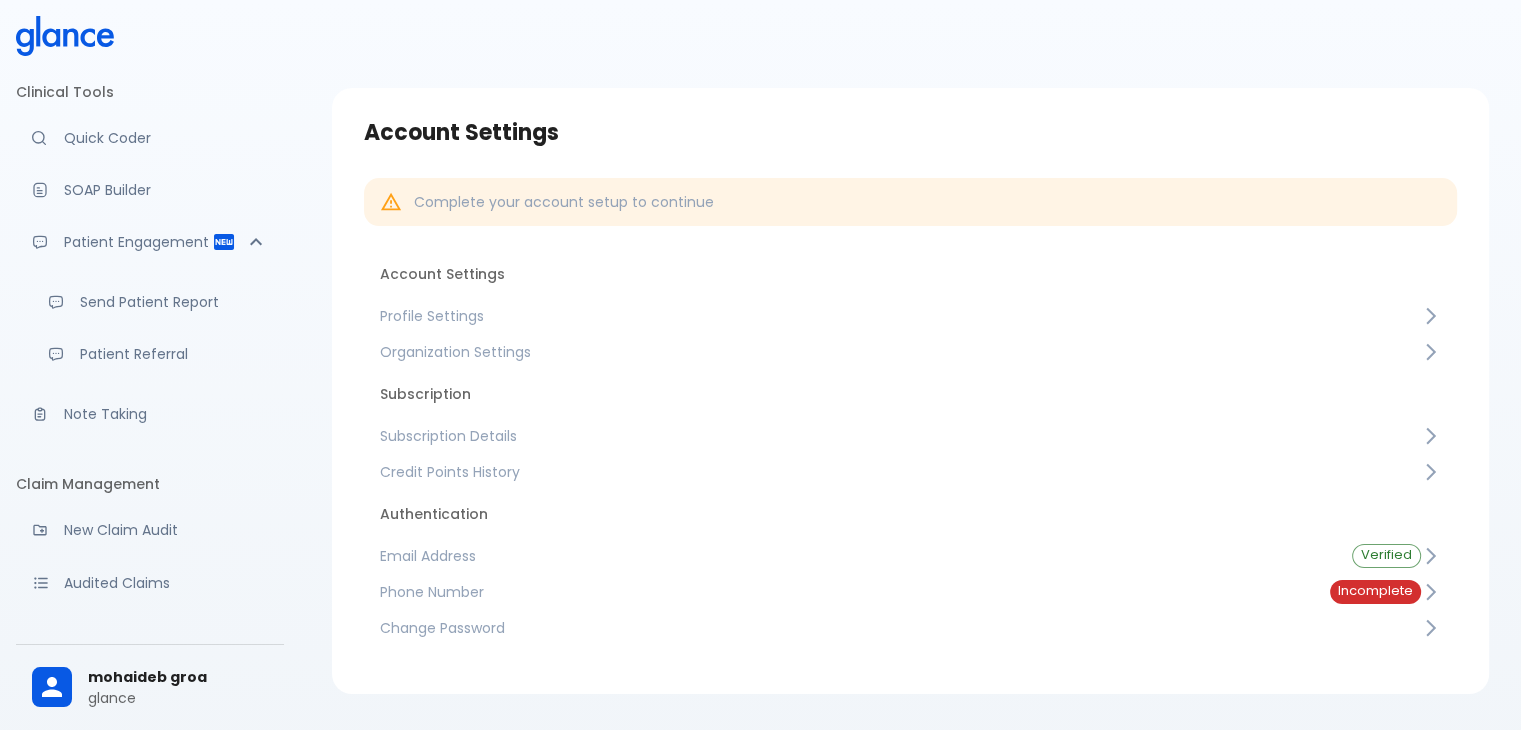 scroll, scrollTop: 52, scrollLeft: 0, axis: vertical 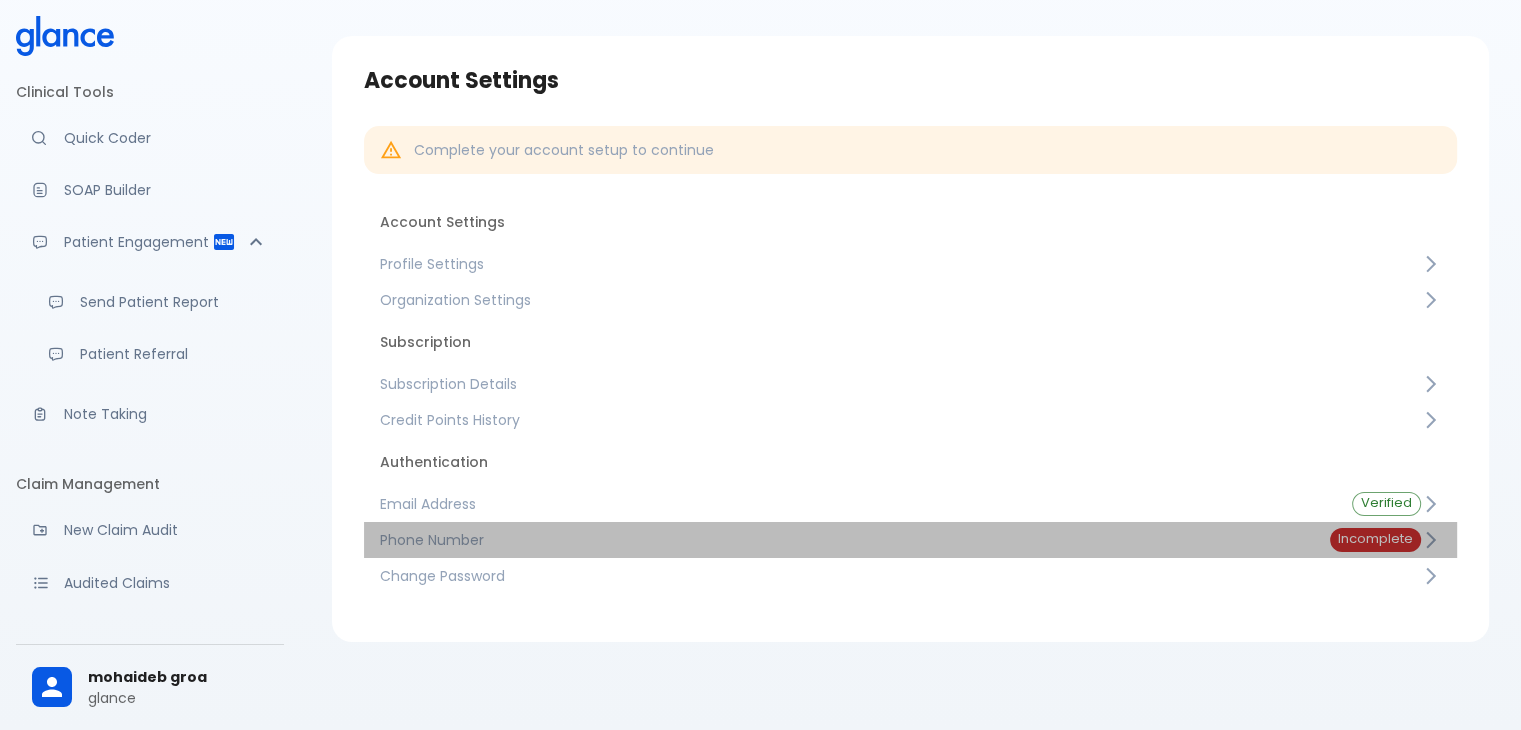 click on "Incomplete" at bounding box center (1375, 539) 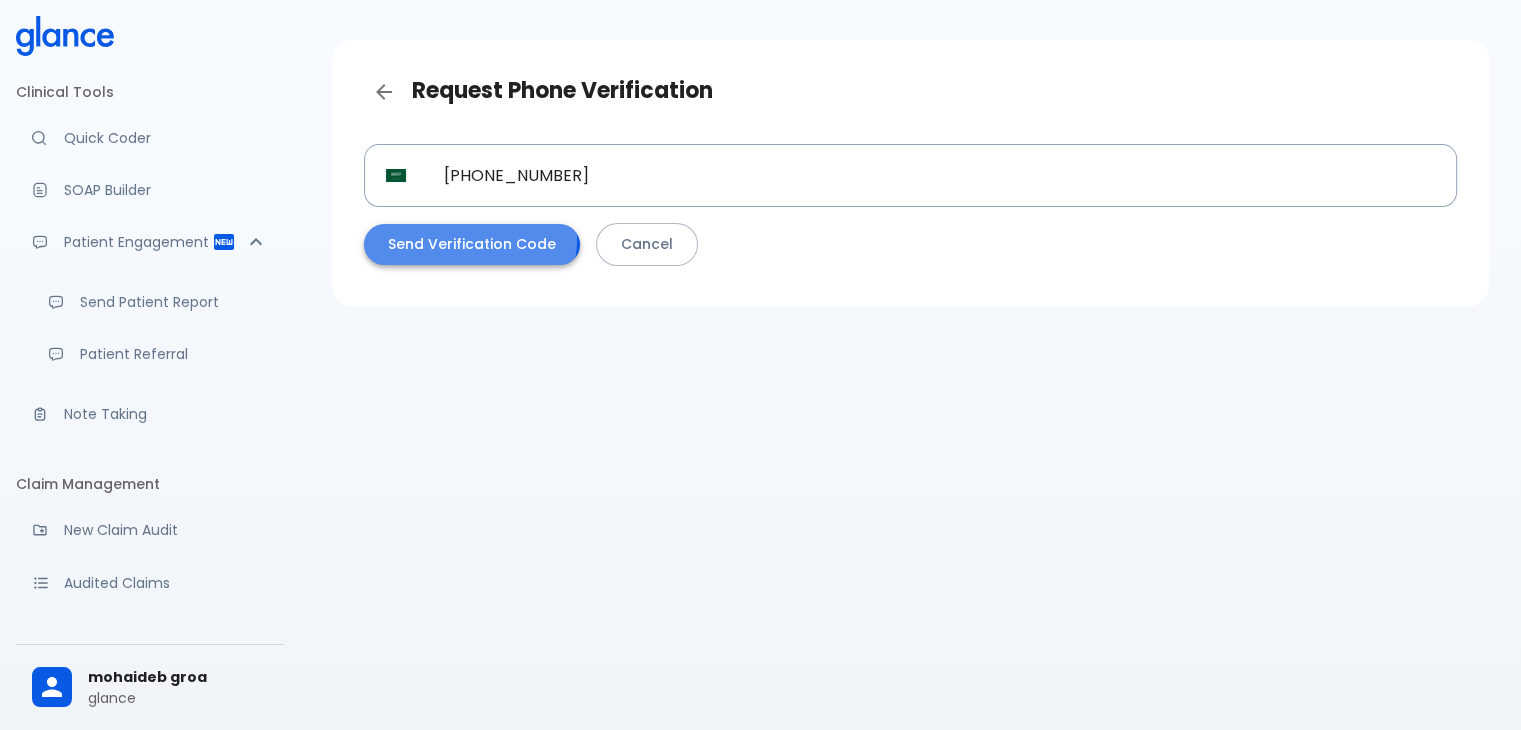 click on "Send Verification Code" at bounding box center [472, 244] 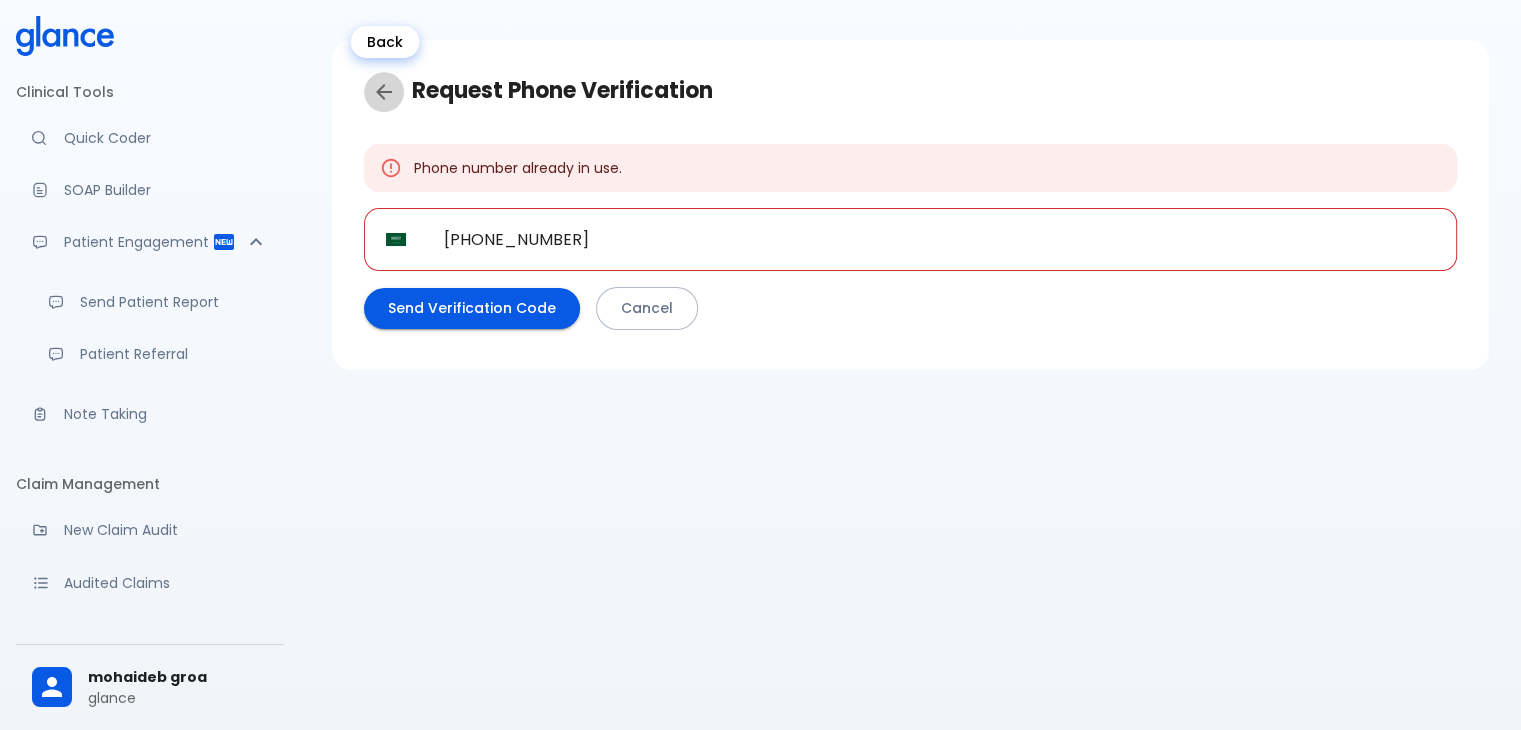 click 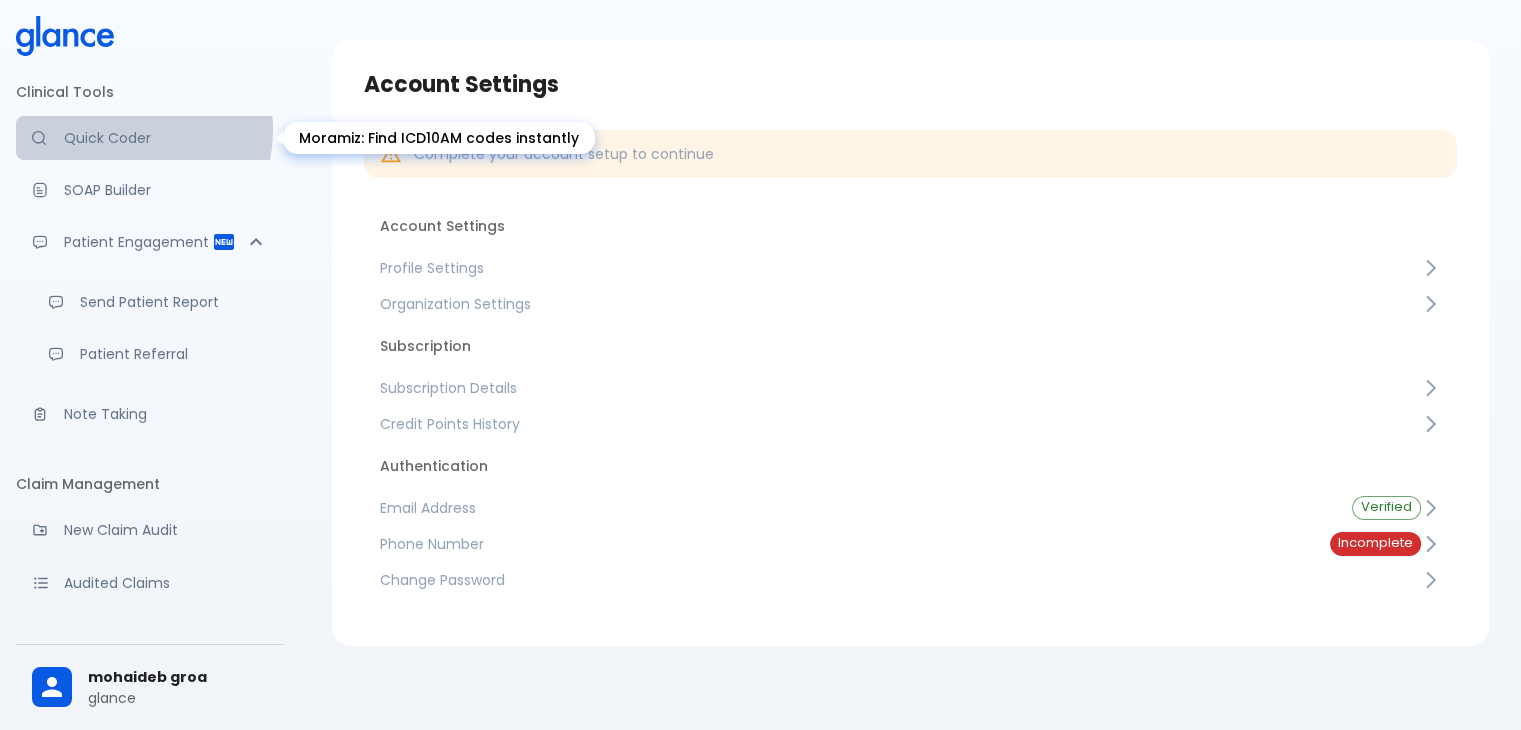 click on "Quick Coder" at bounding box center [166, 138] 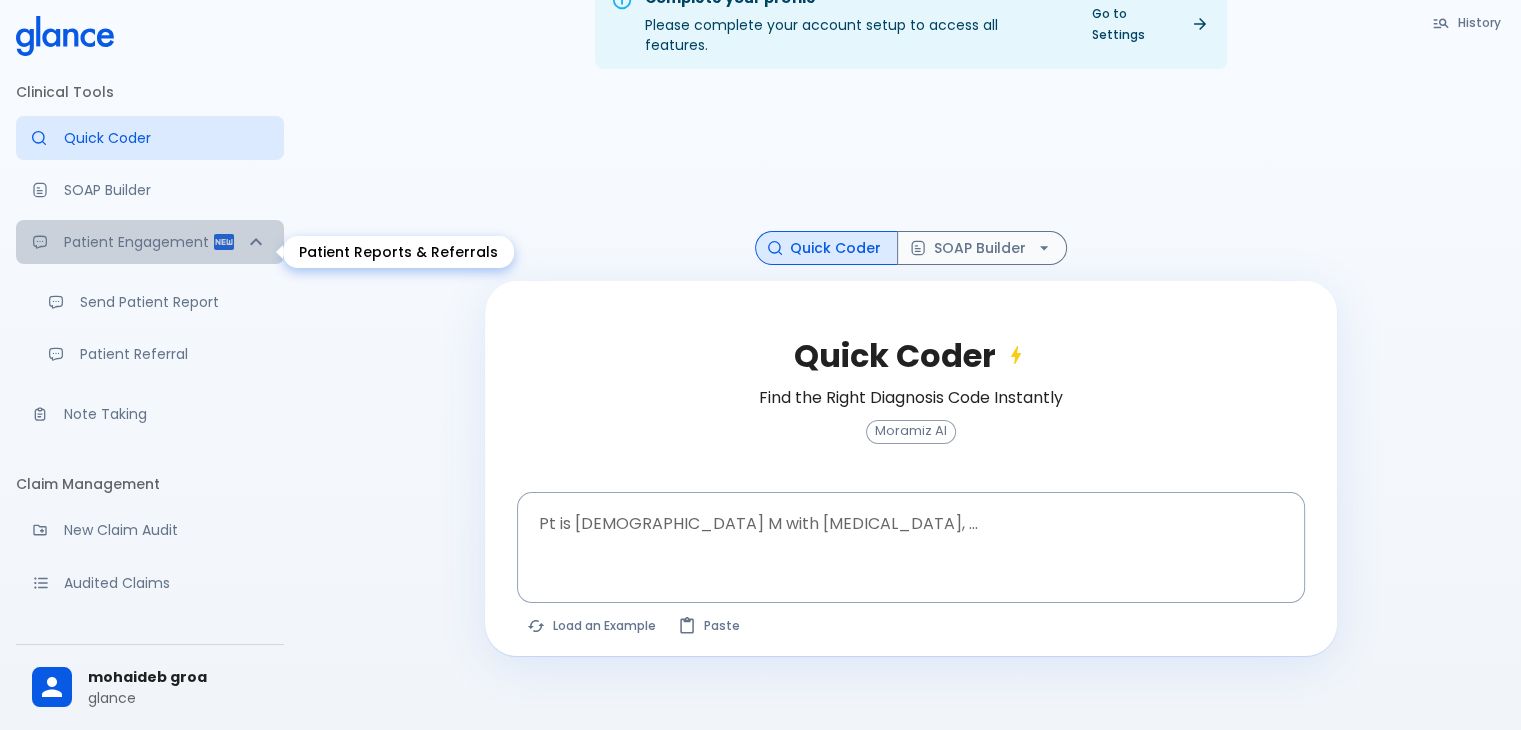 click on "Patient Engagement" at bounding box center [138, 242] 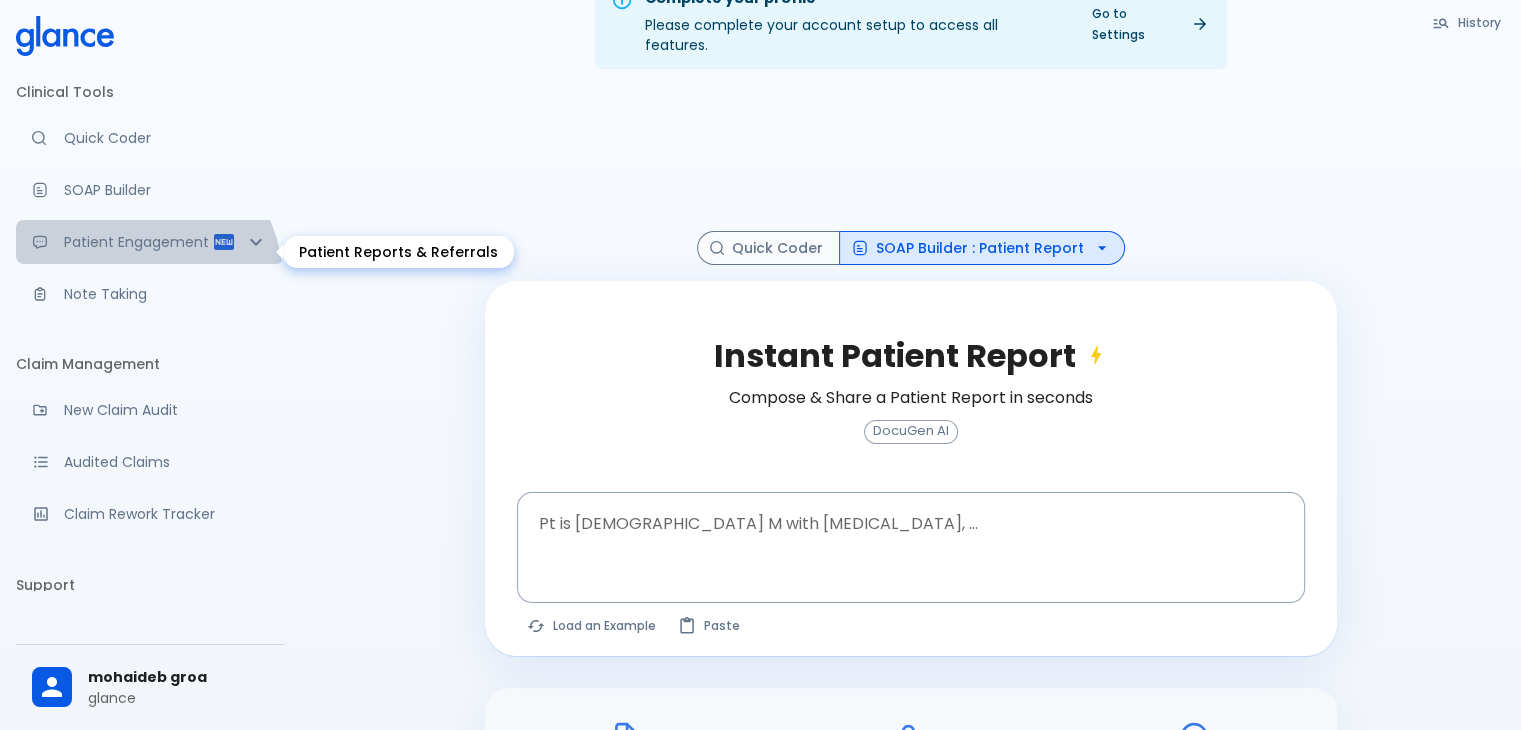 click on "Patient Engagement" at bounding box center (150, 242) 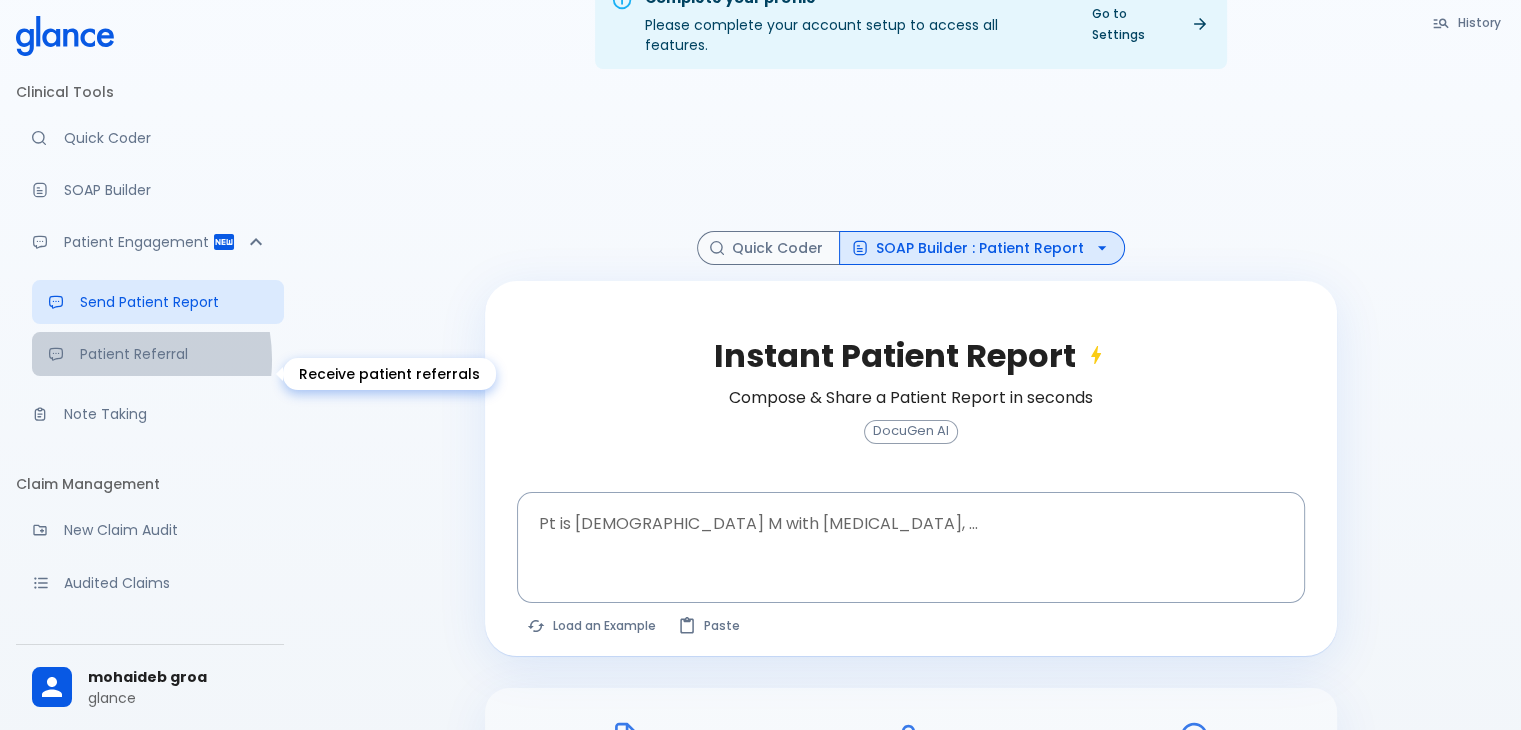 click on "Patient Referral" at bounding box center (174, 354) 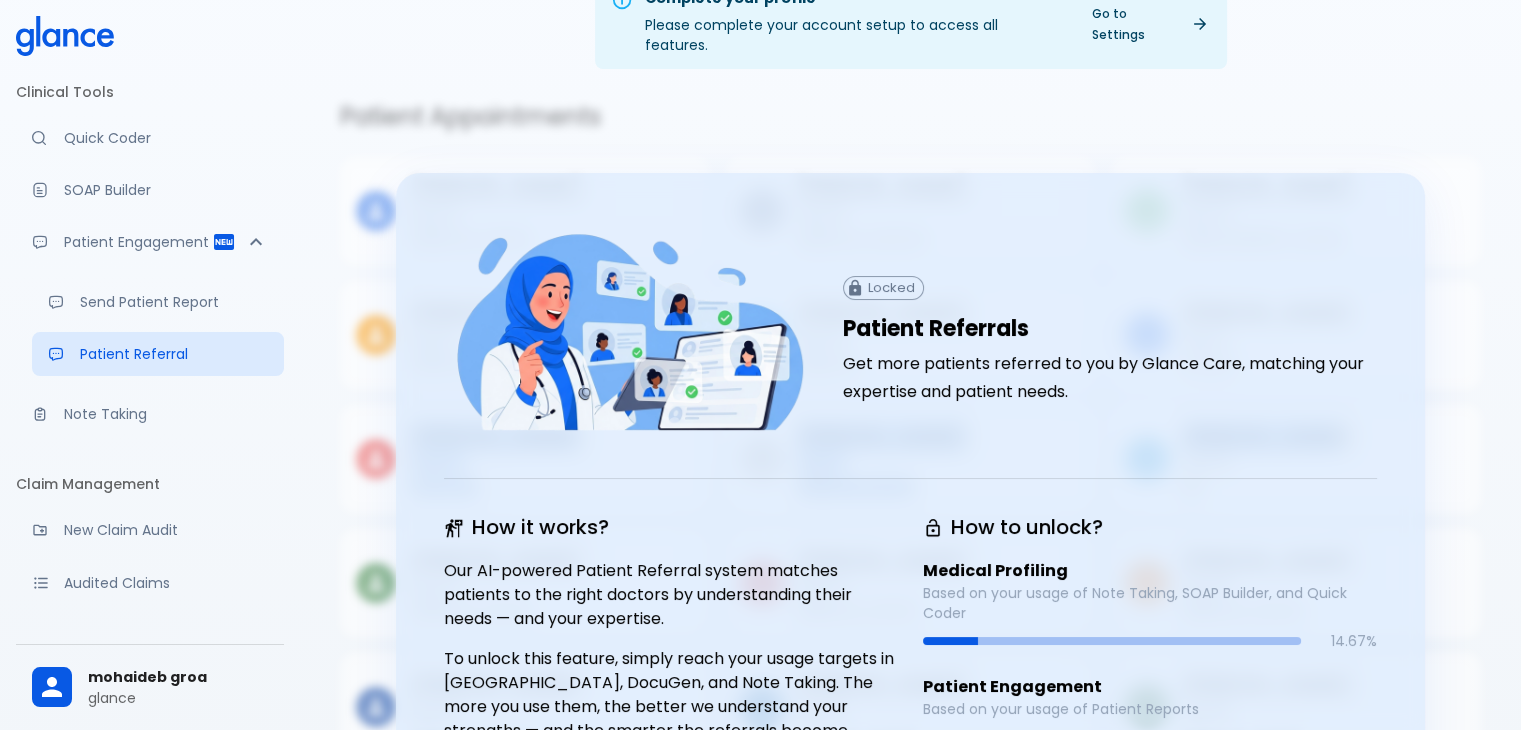drag, startPoint x: 1516, startPoint y: 329, endPoint x: 1520, endPoint y: 419, distance: 90.088844 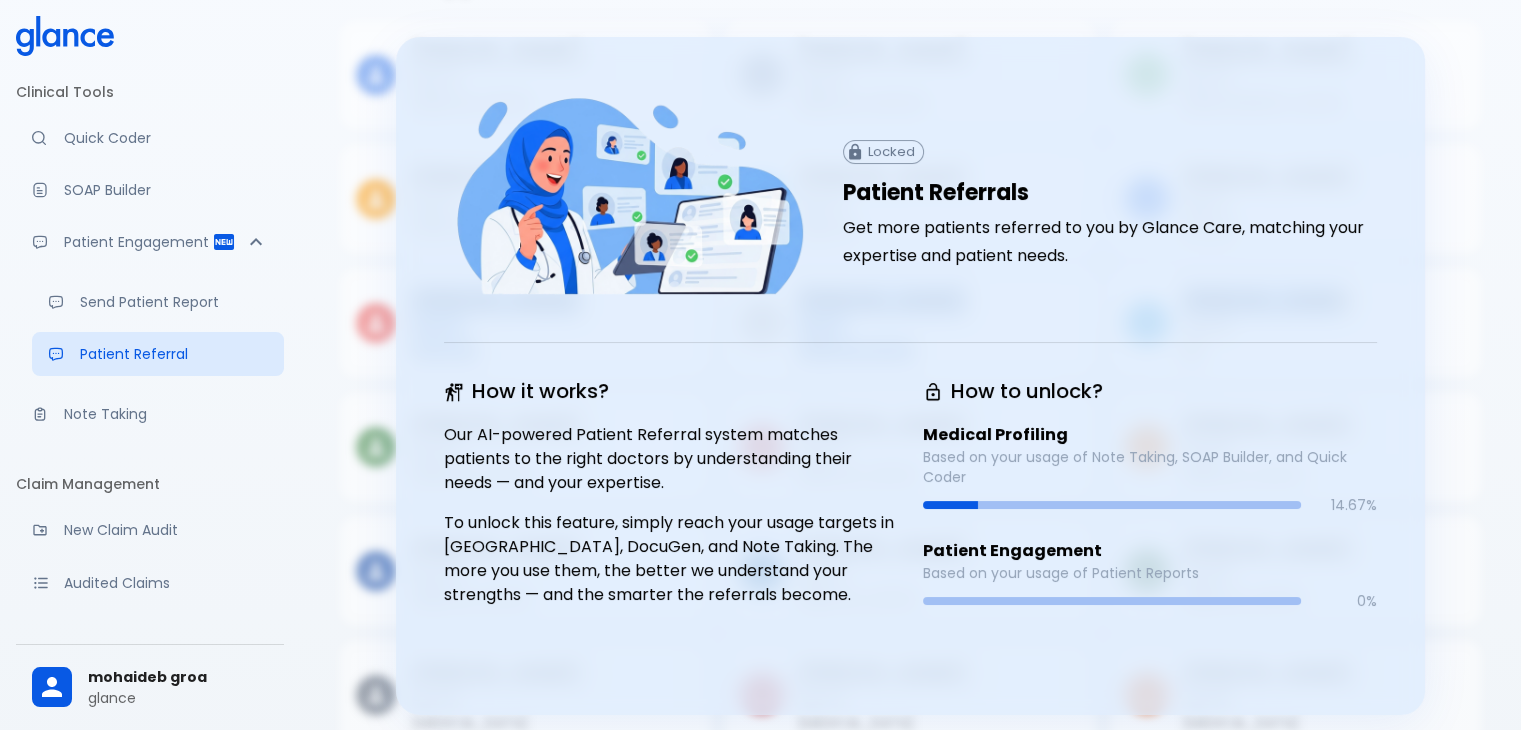 scroll, scrollTop: 185, scrollLeft: 0, axis: vertical 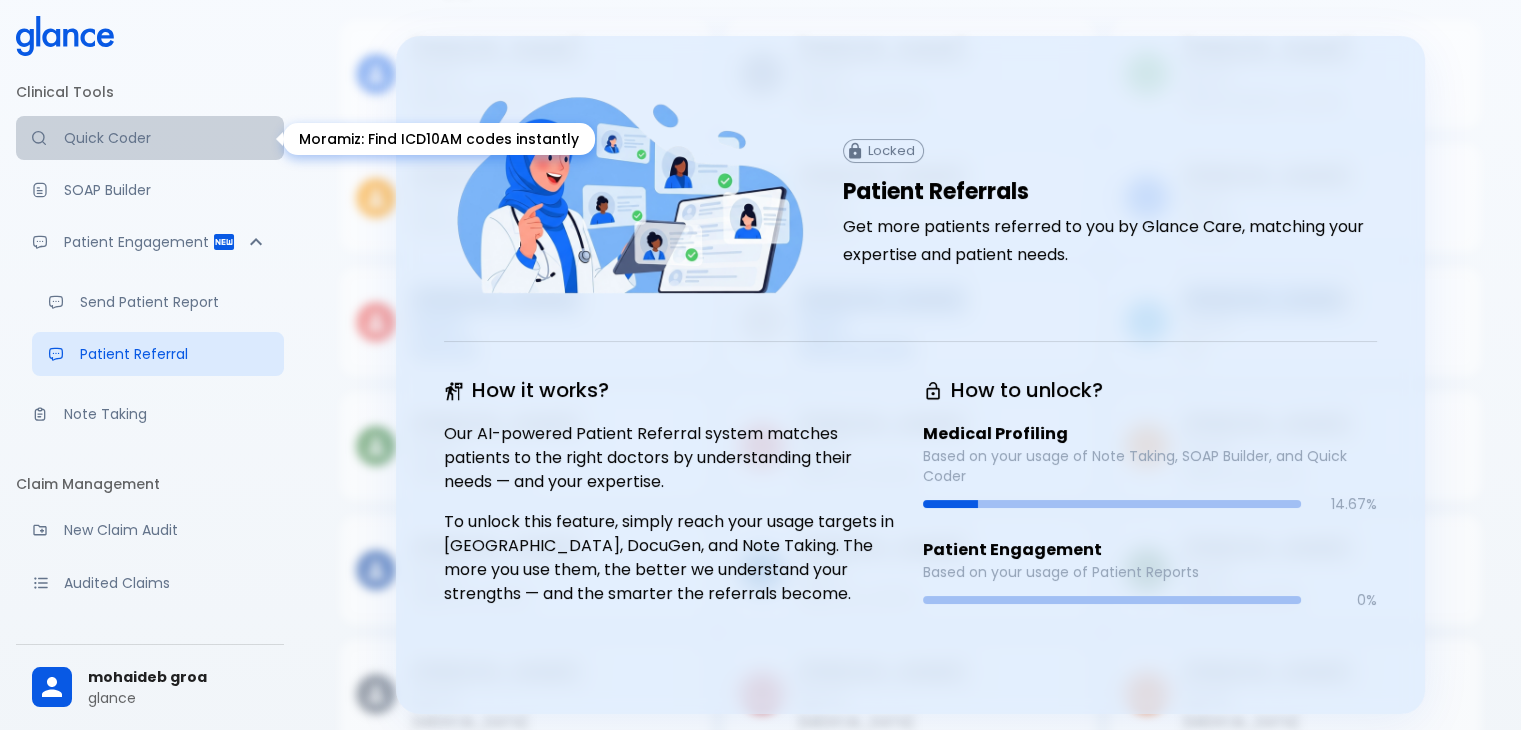 click on "Quick Coder" at bounding box center (150, 138) 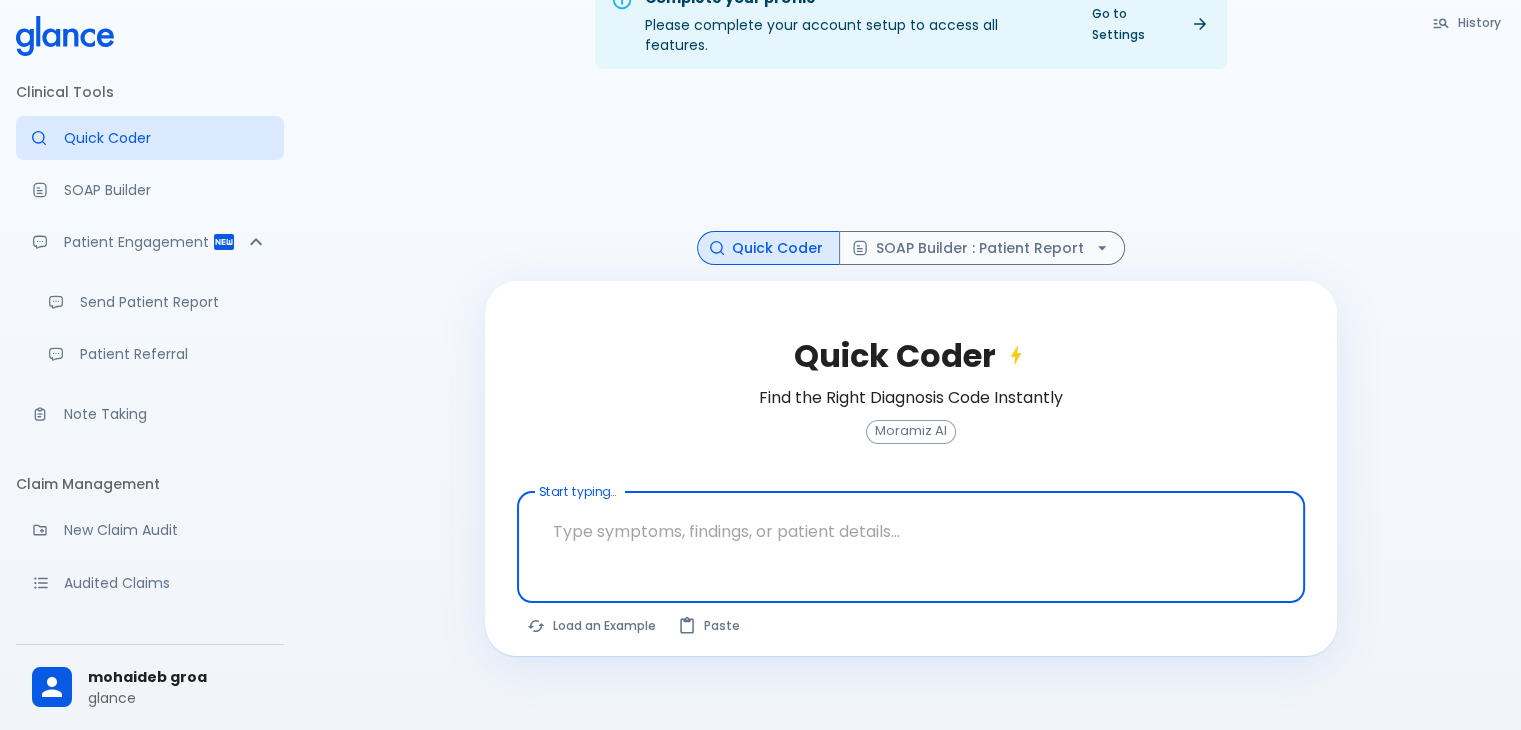 scroll, scrollTop: 0, scrollLeft: 0, axis: both 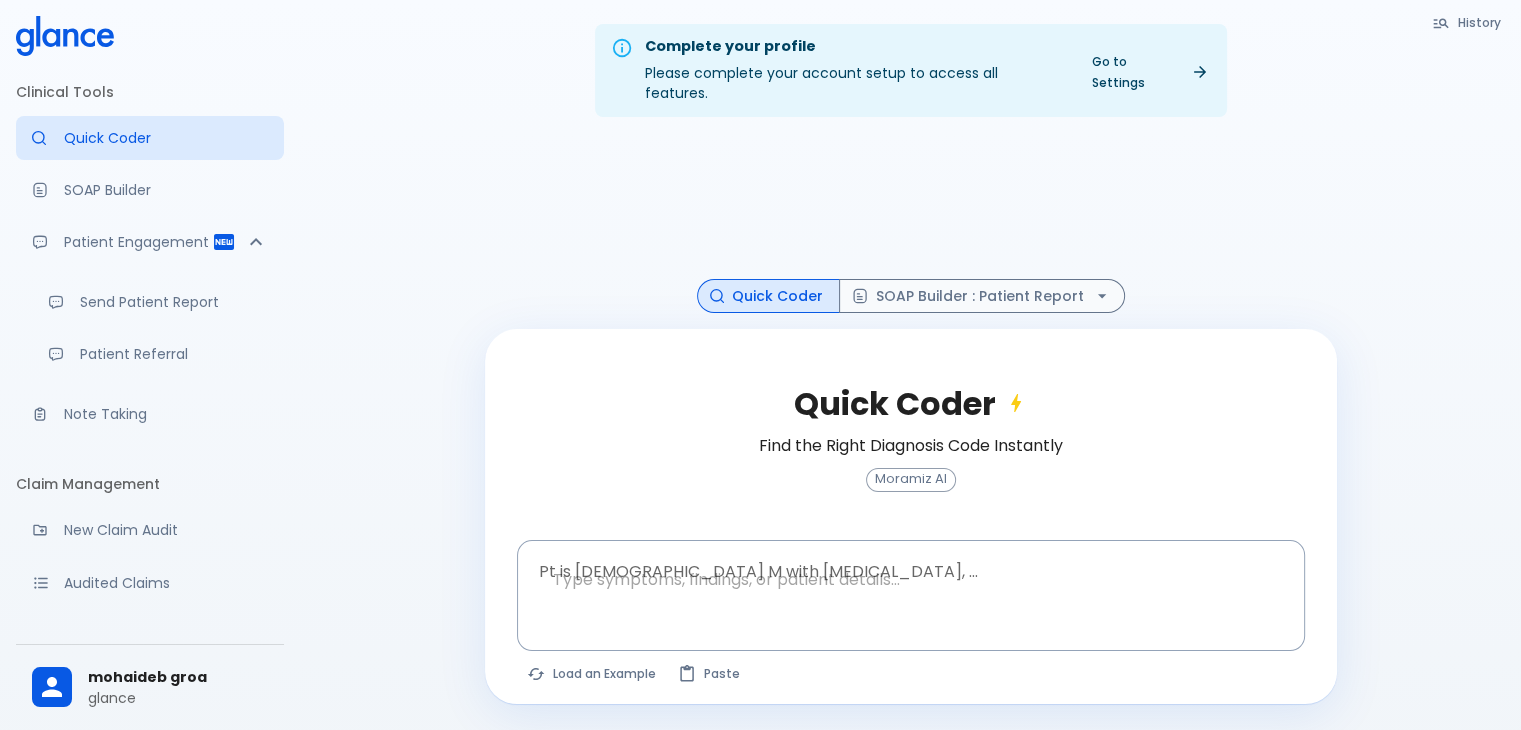 click on "Complete your profile Please complete your account setup to access all features. Go to Settings History Quick Coder SOAP Builder   : Patient Report Quick Coder Find the Right Diagnosis Code Instantly Moramiz AI Pt is 35 yo M with chest pain, ... x Pt is 35 yo M with chest pain, ... The query was updated. Click  Find Codes  to refresh results. Load an Example Paste" at bounding box center (910, 389) 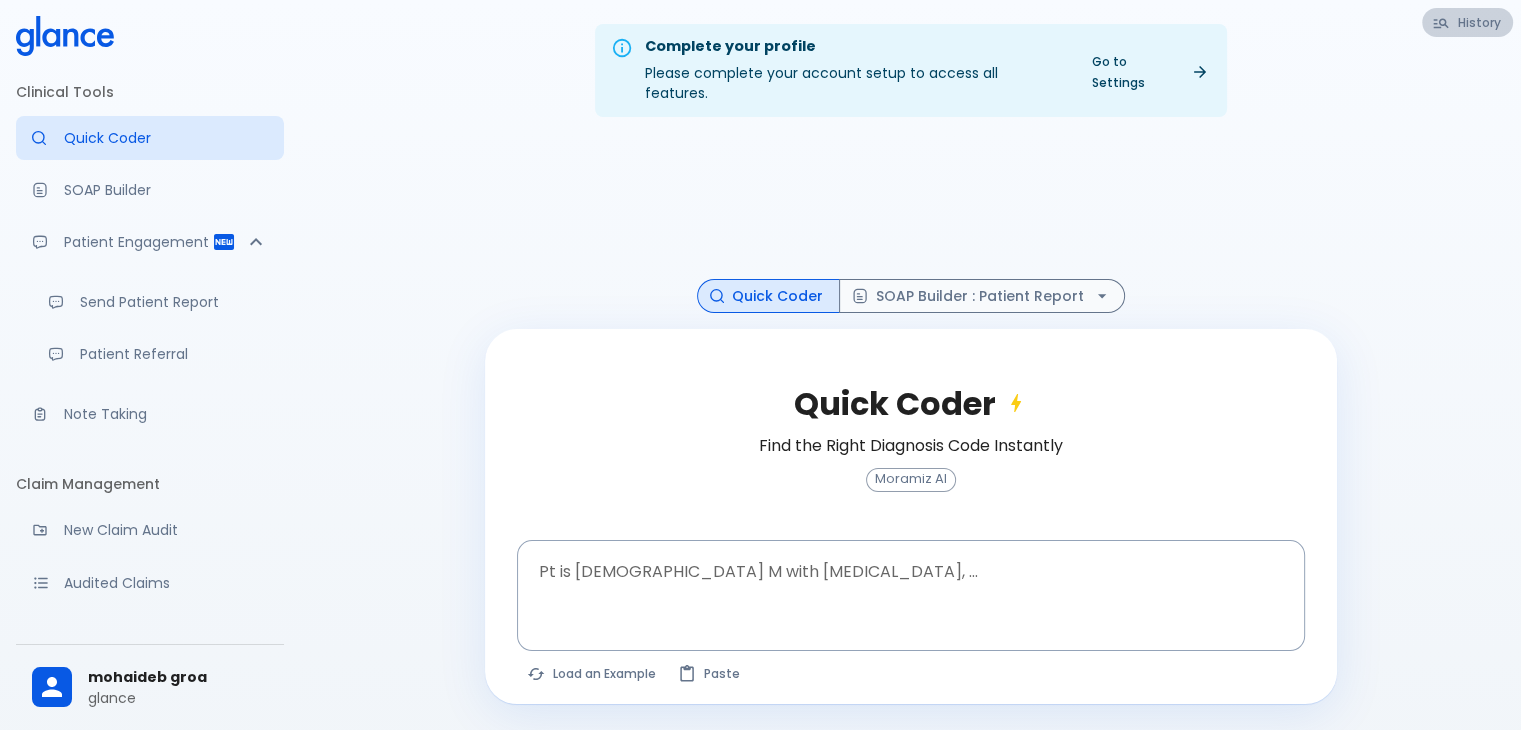 click on "History" at bounding box center (1467, 22) 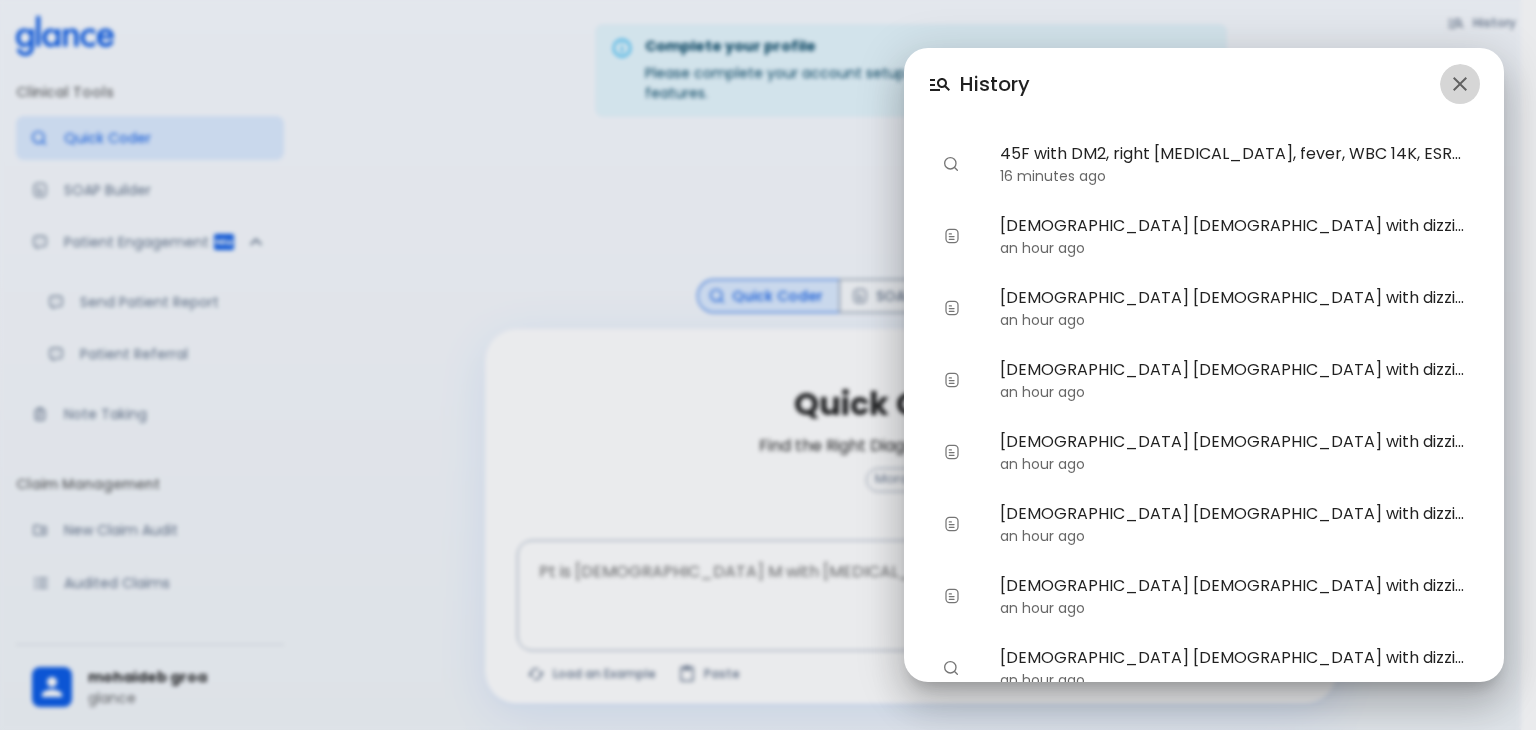 click 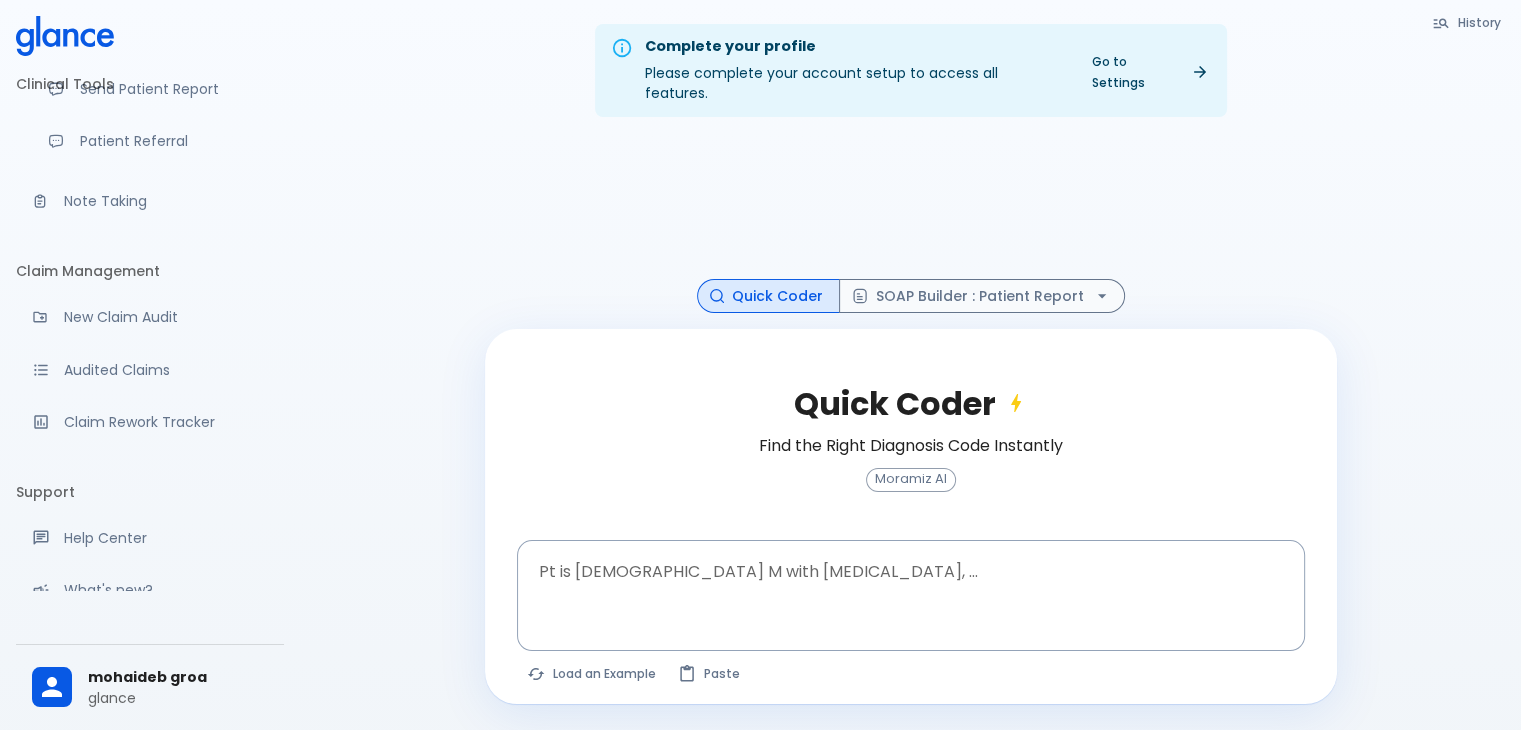 scroll, scrollTop: 233, scrollLeft: 0, axis: vertical 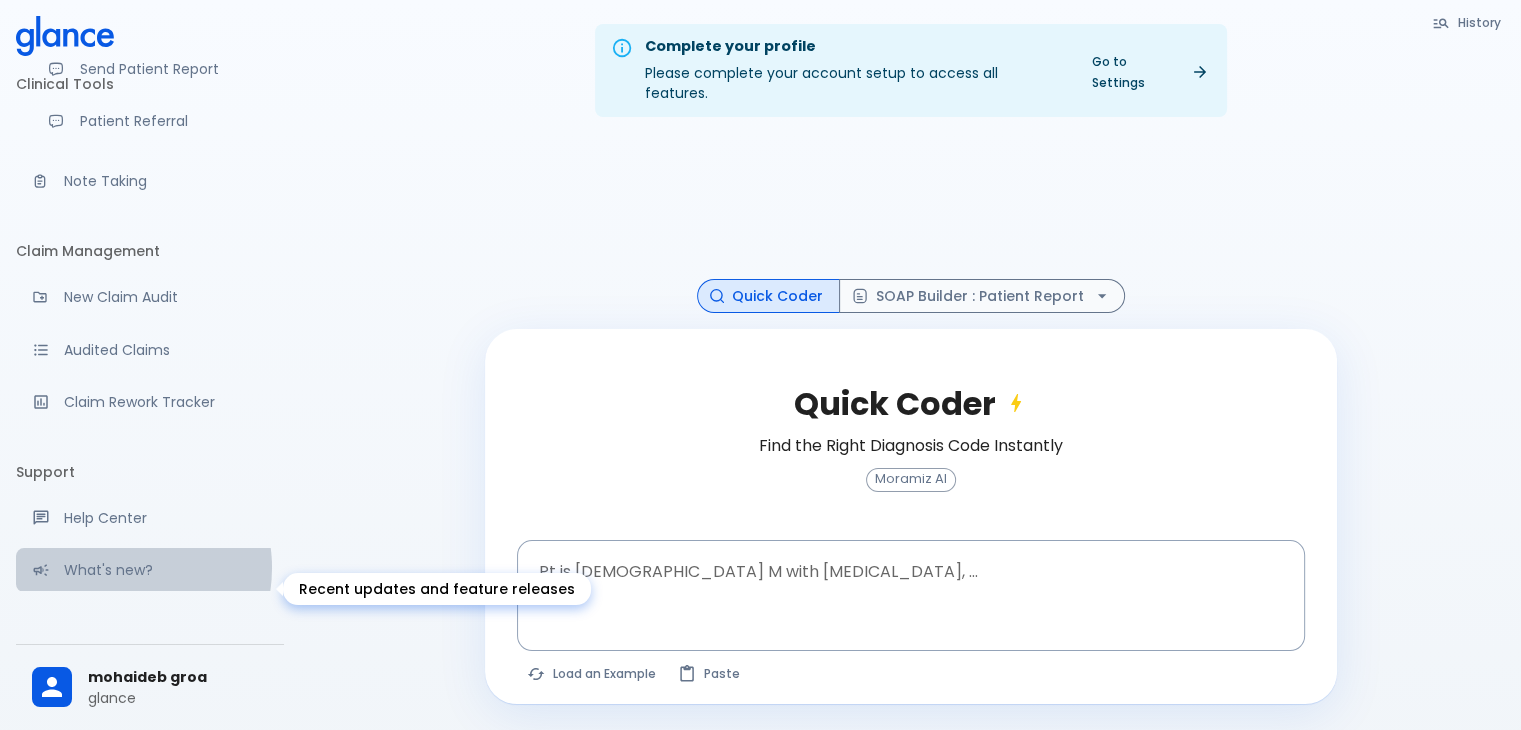 click on "What's new?" at bounding box center [166, 570] 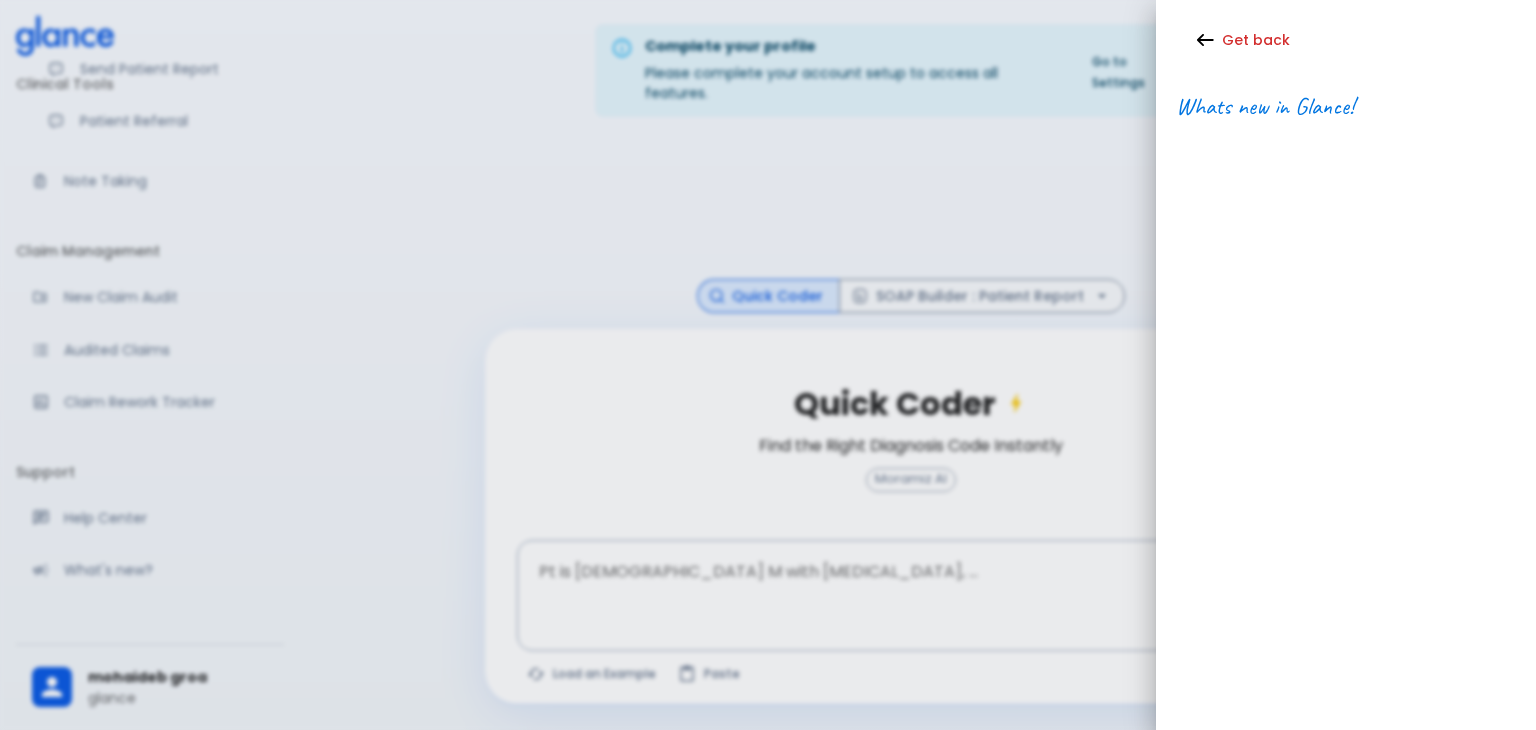 click on "Whats new in Glance!" at bounding box center [1265, 106] 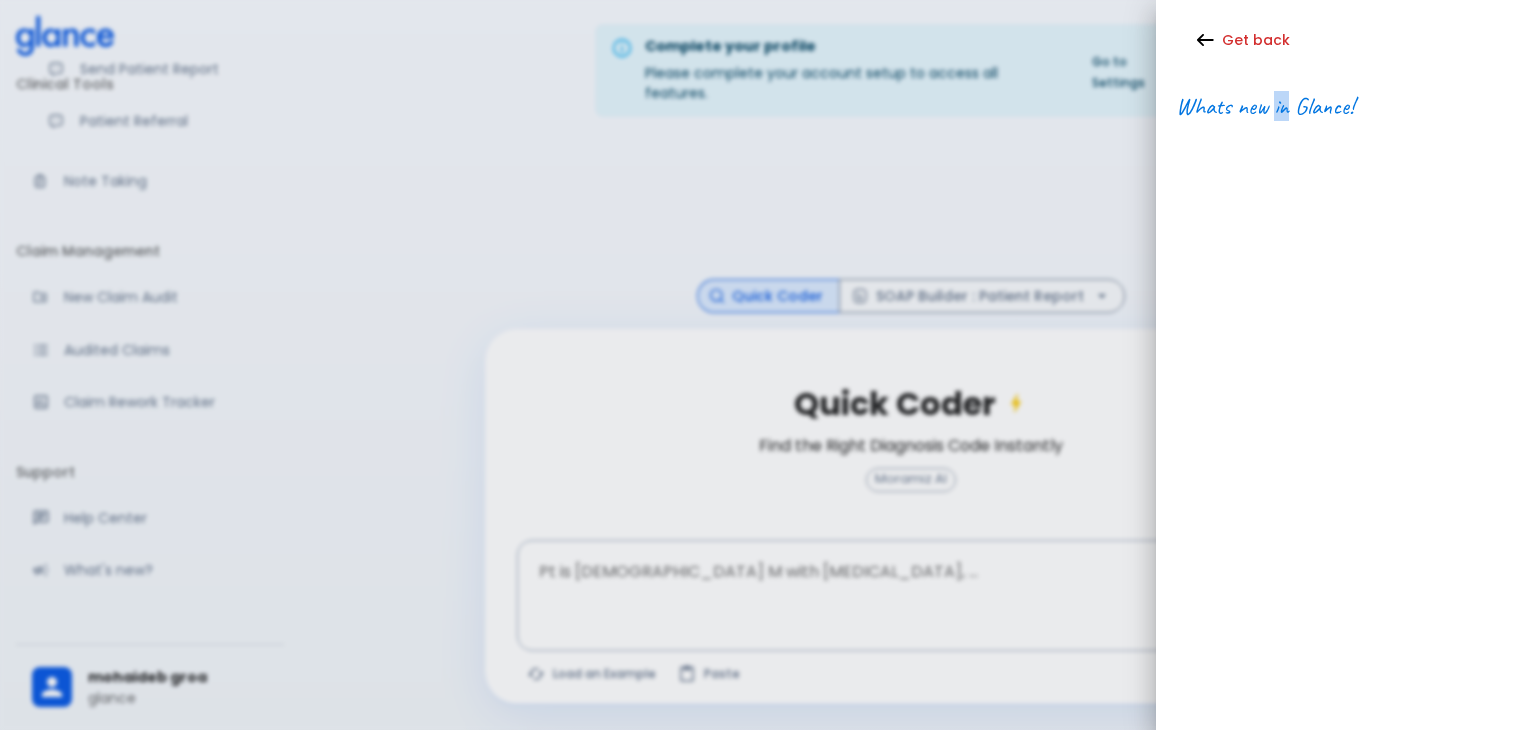 click on "Whats new in Glance!" at bounding box center (1265, 106) 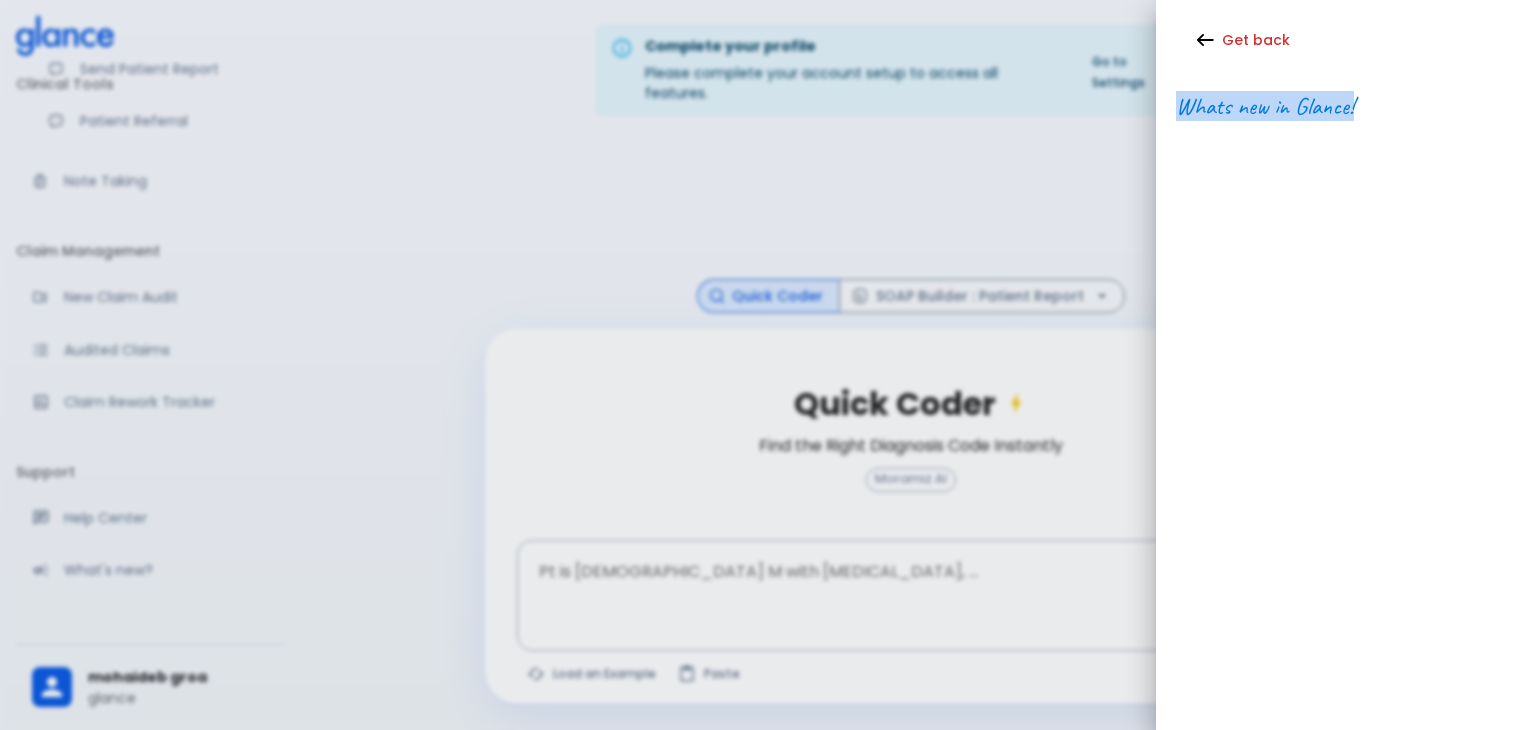click on "Whats new in Glance!" at bounding box center (1265, 106) 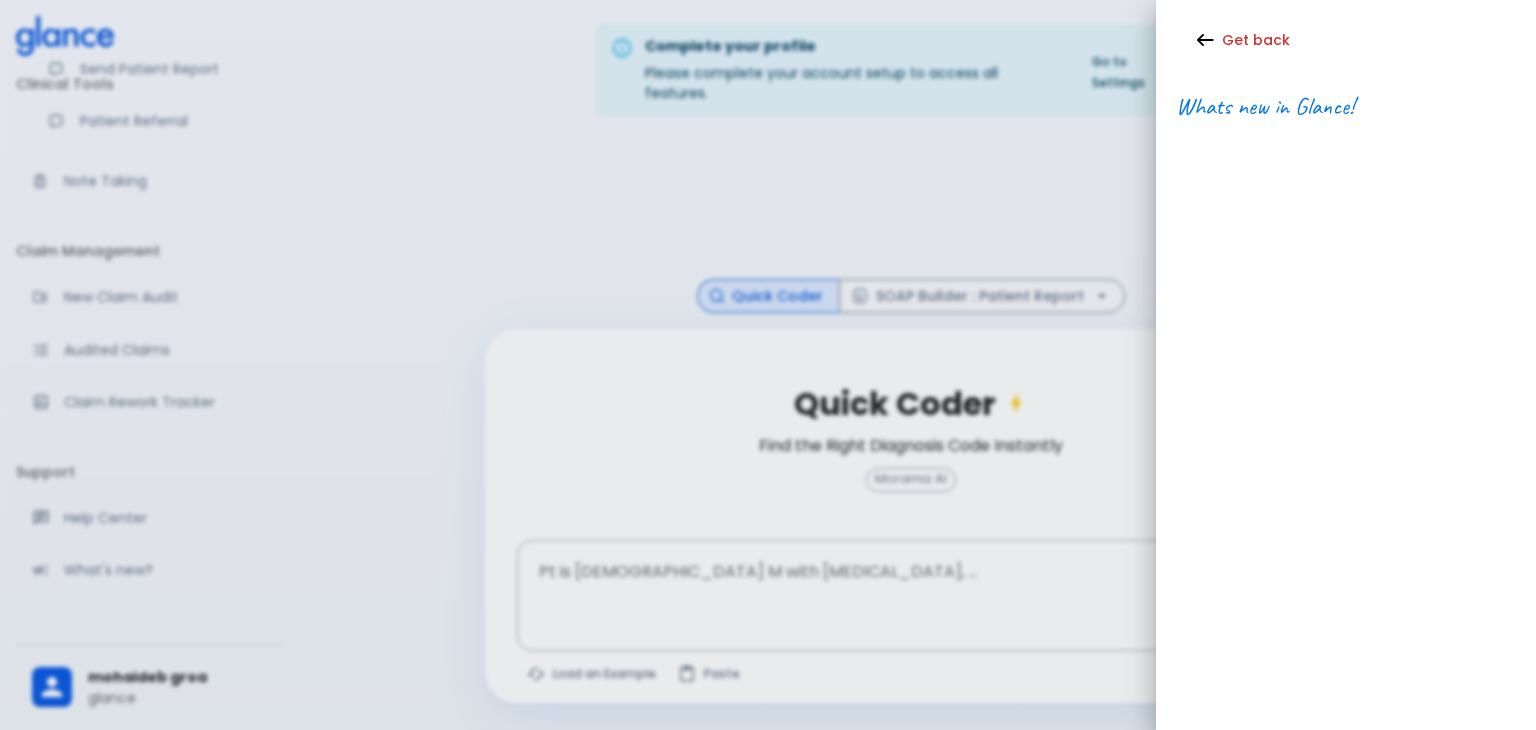 click on "Get back Whats new in Glance!" at bounding box center [1346, 365] 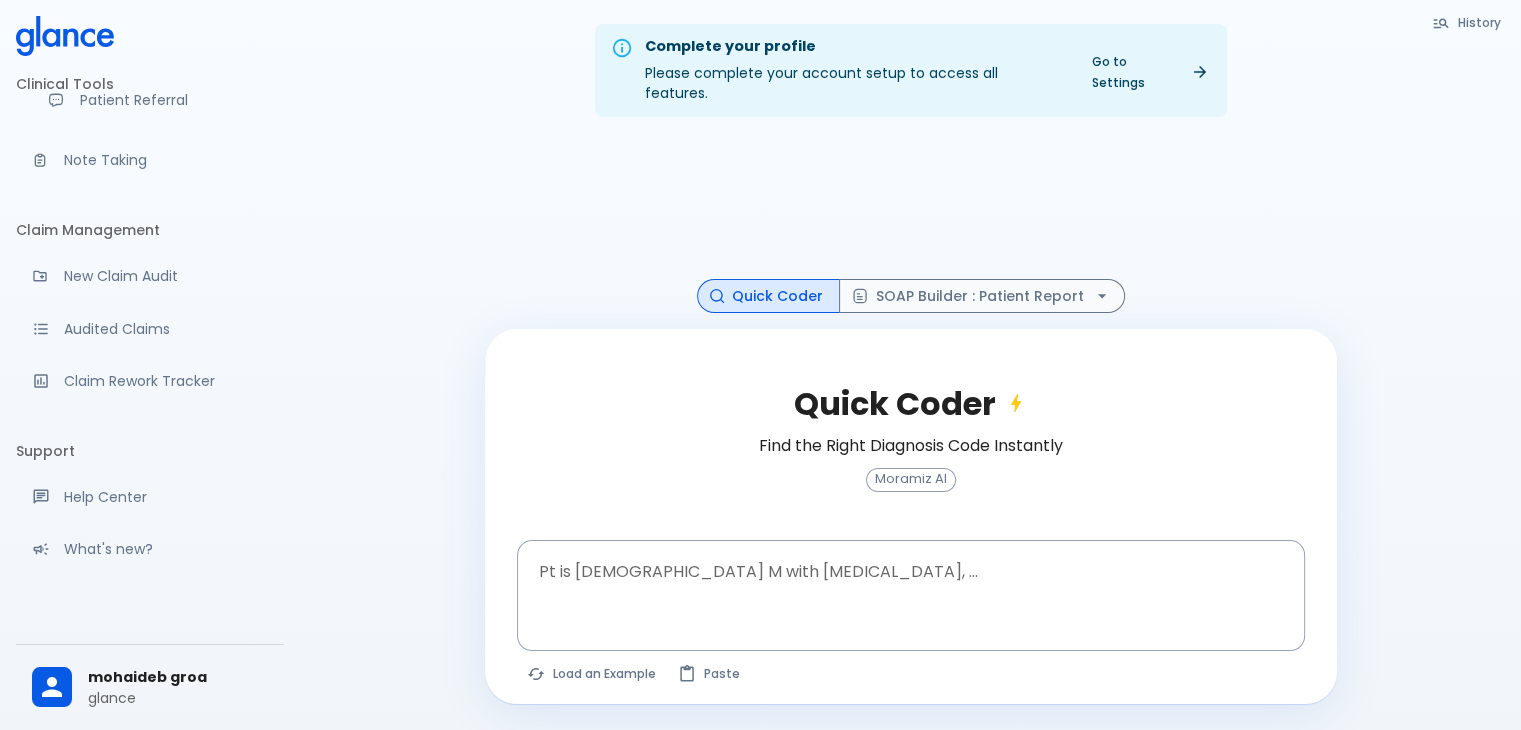 scroll, scrollTop: 0, scrollLeft: 0, axis: both 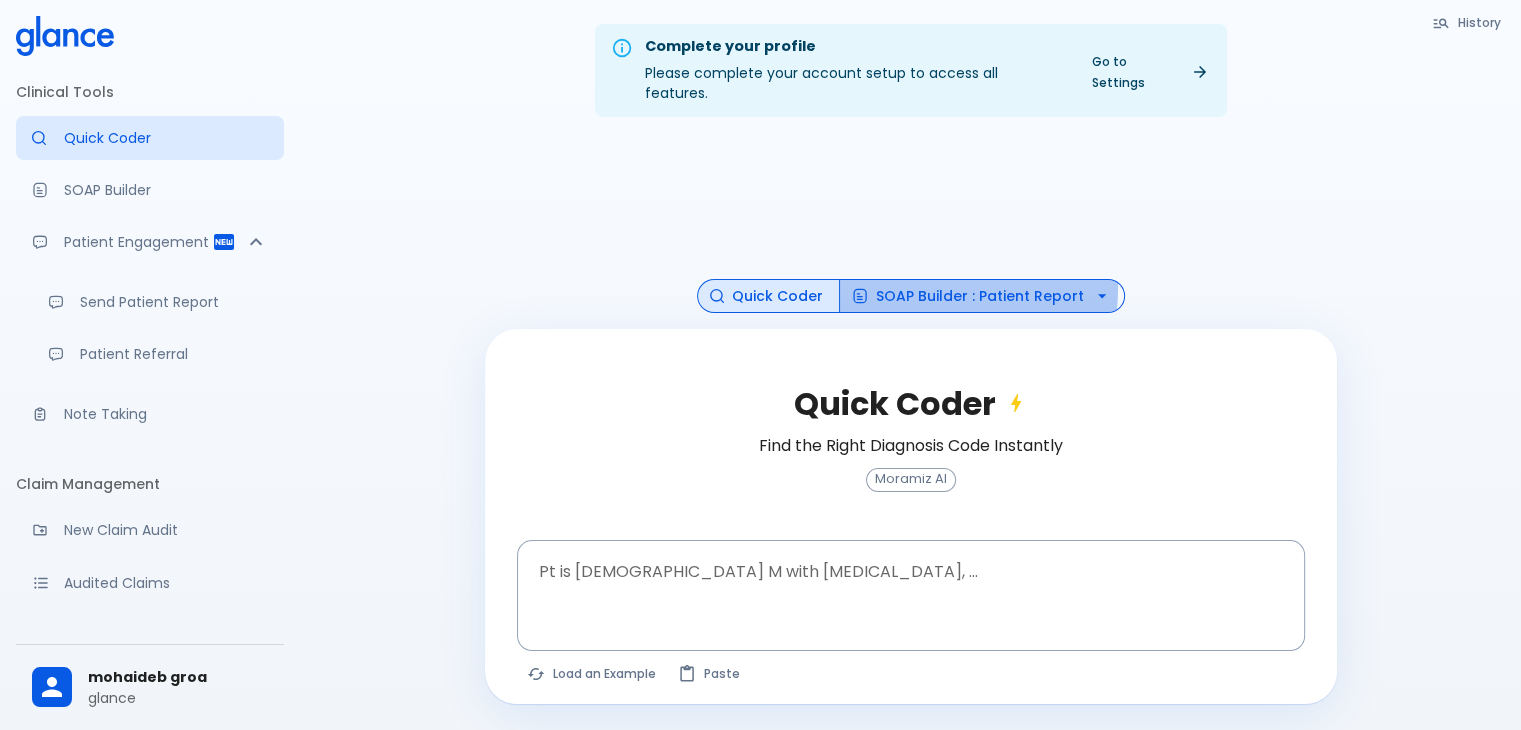 click on "SOAP Builder   : Patient Report" at bounding box center [982, 296] 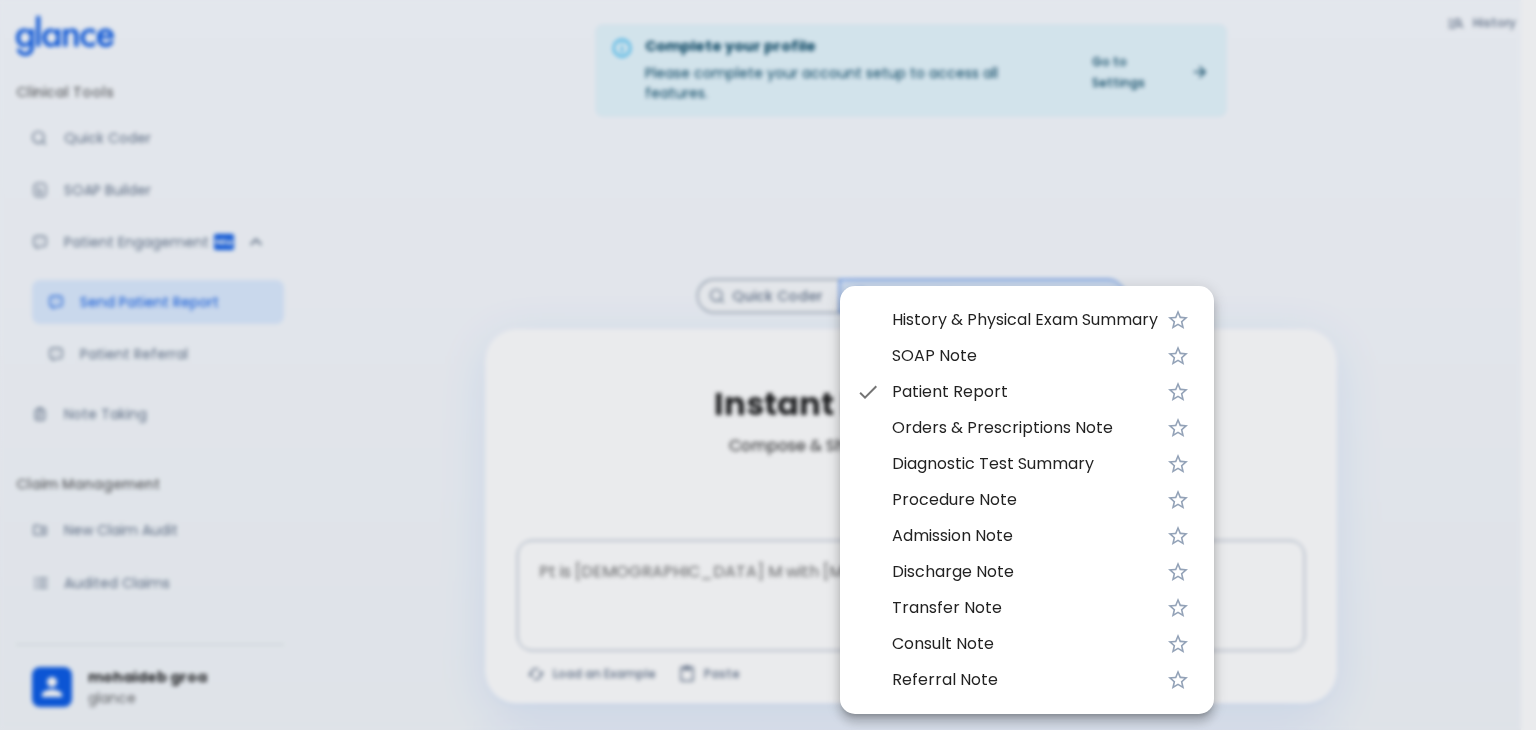 click at bounding box center [768, 365] 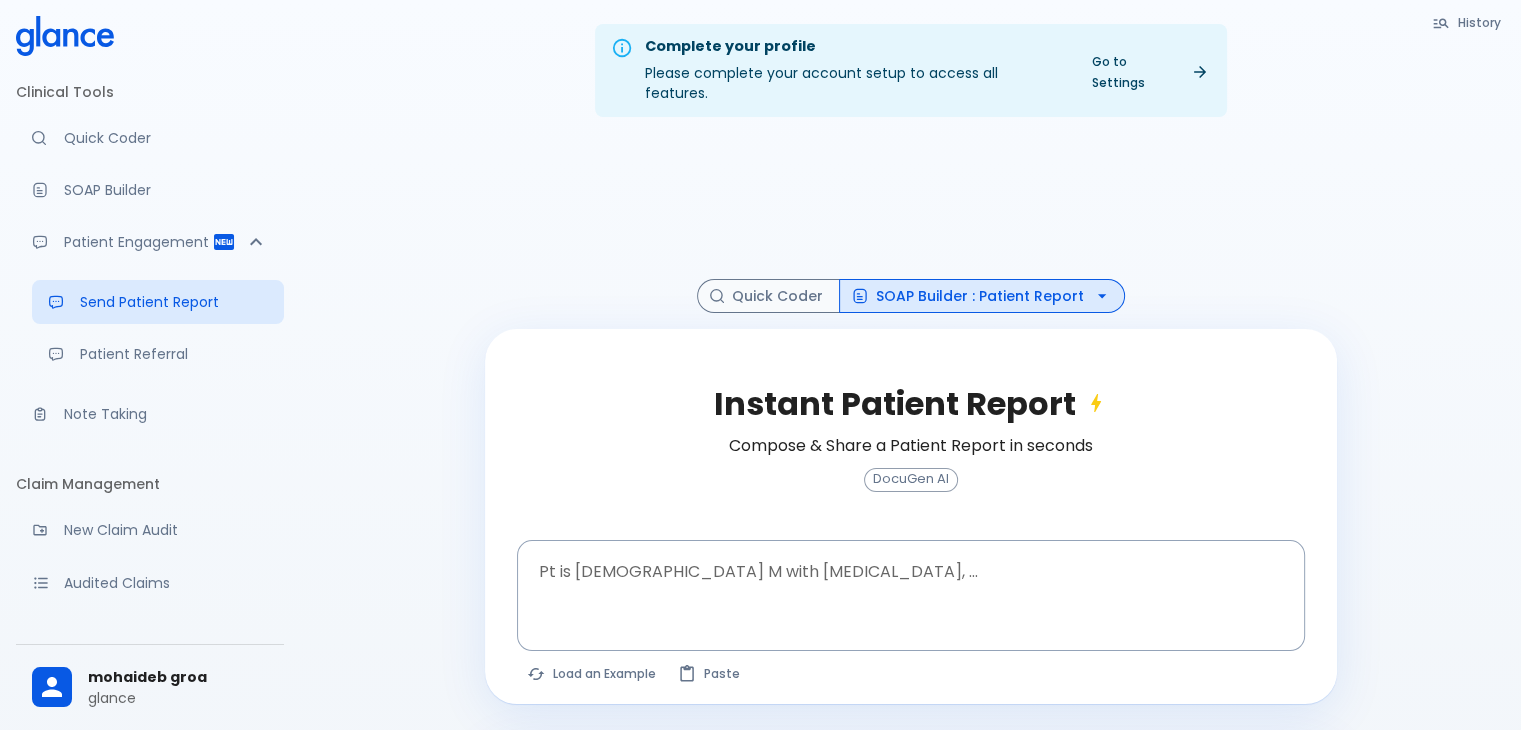 click at bounding box center (911, 206) 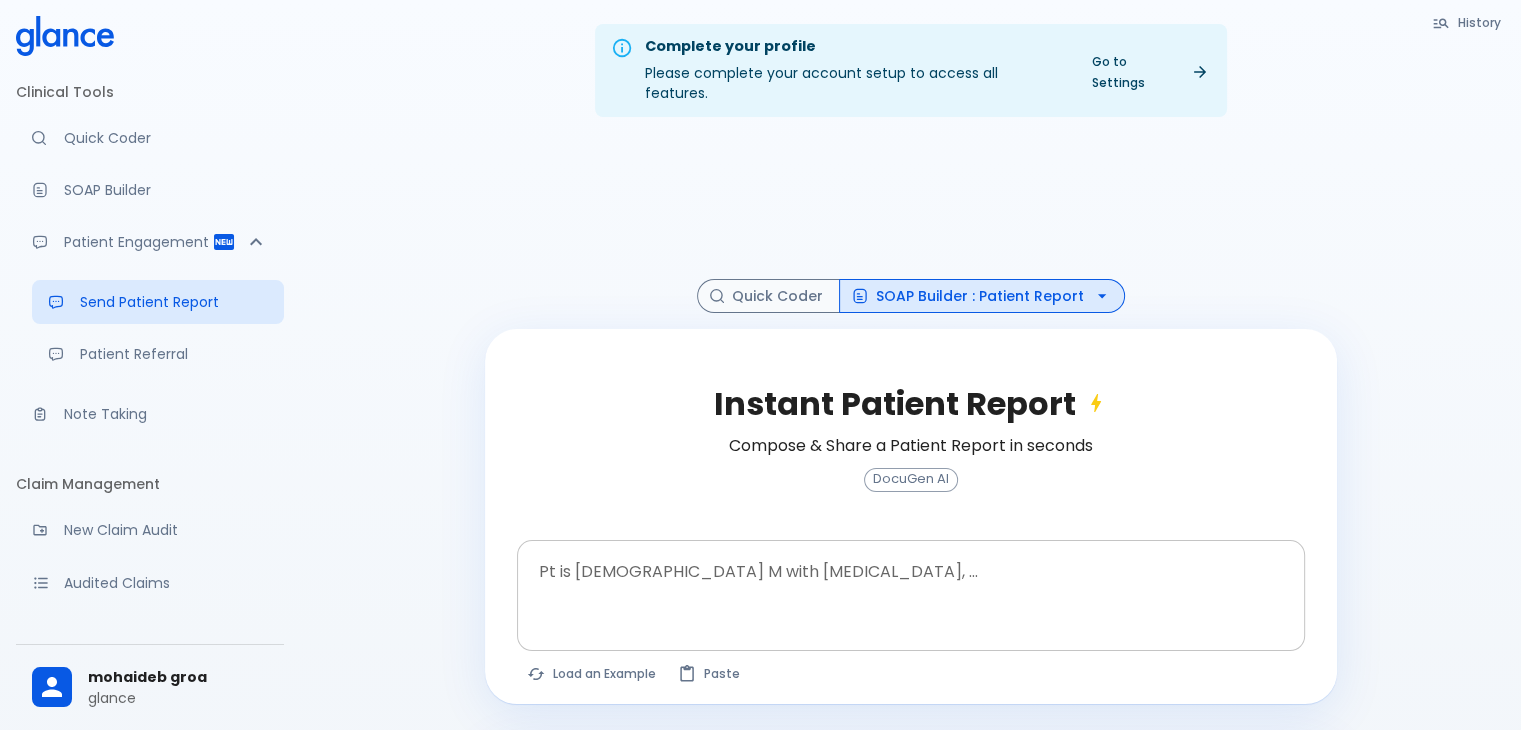 click at bounding box center (913, 629) 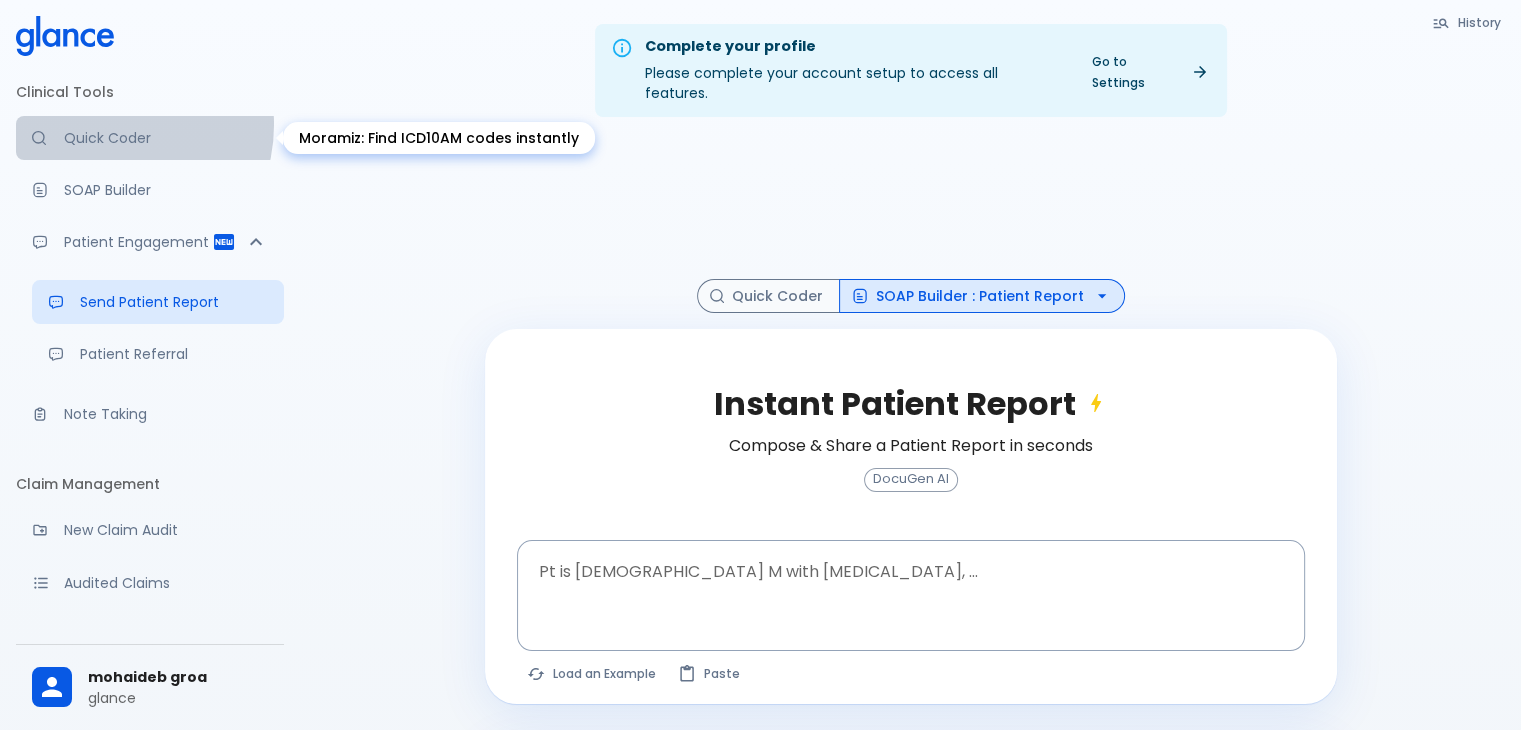 click on "Quick Coder" at bounding box center (150, 138) 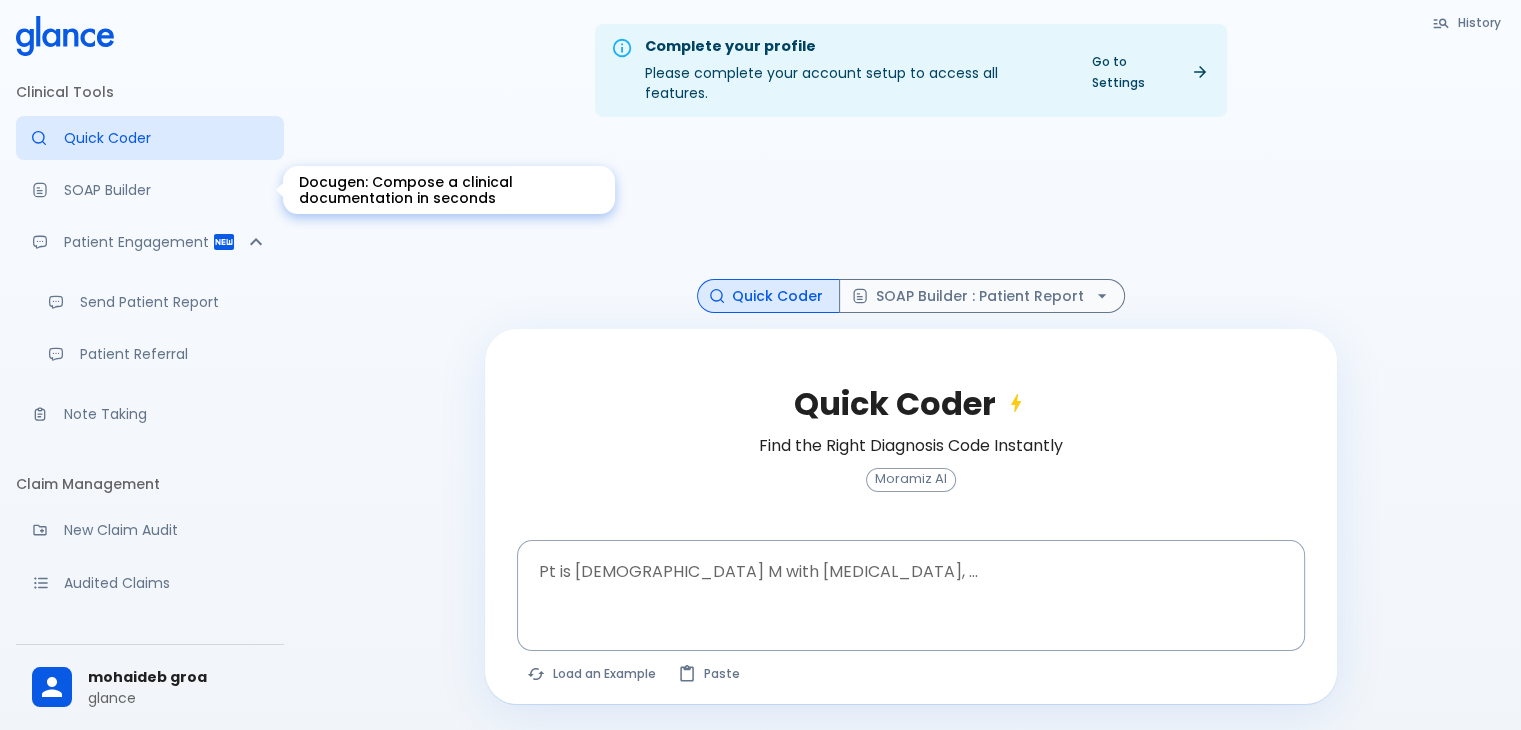click on "SOAP Builder" at bounding box center [166, 190] 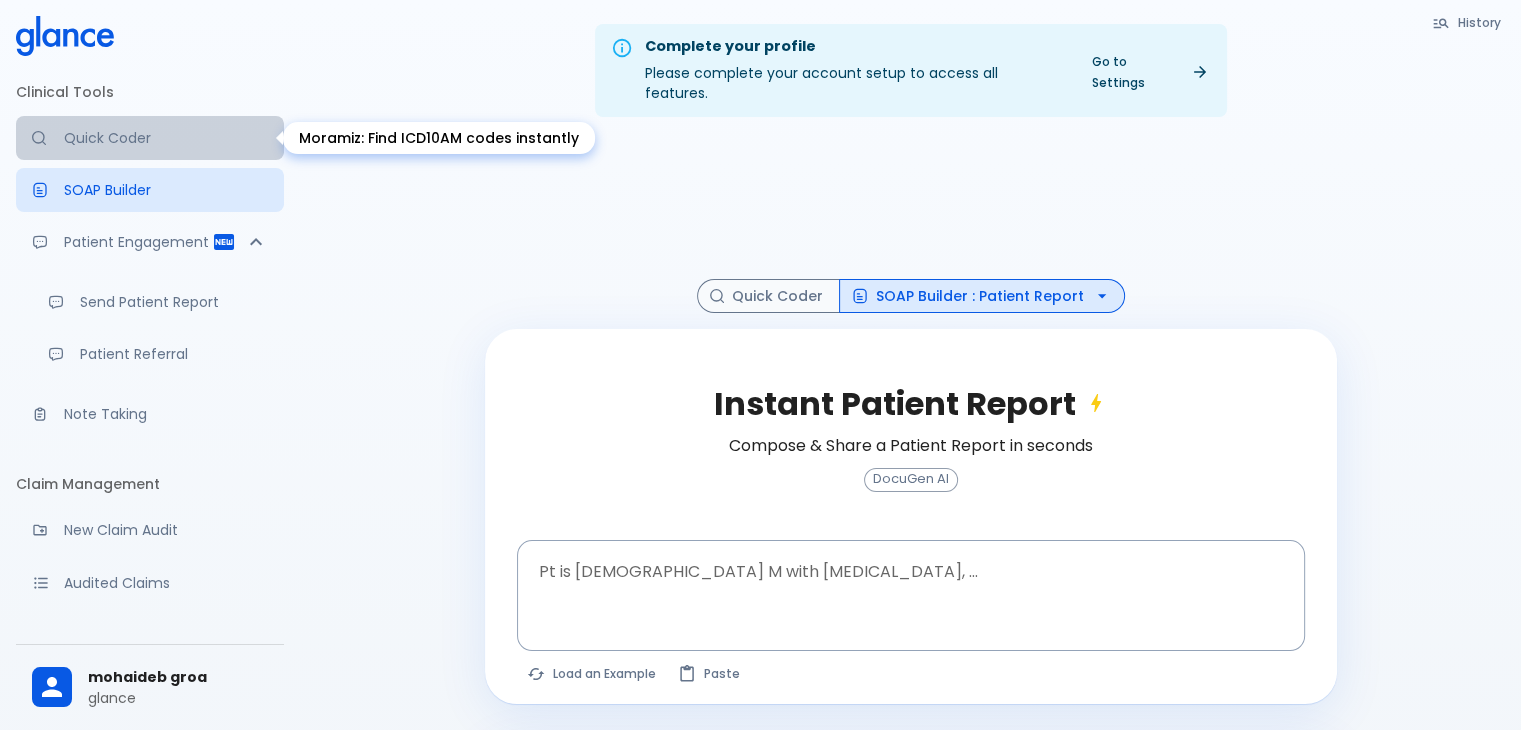 click on "Quick Coder" at bounding box center (166, 138) 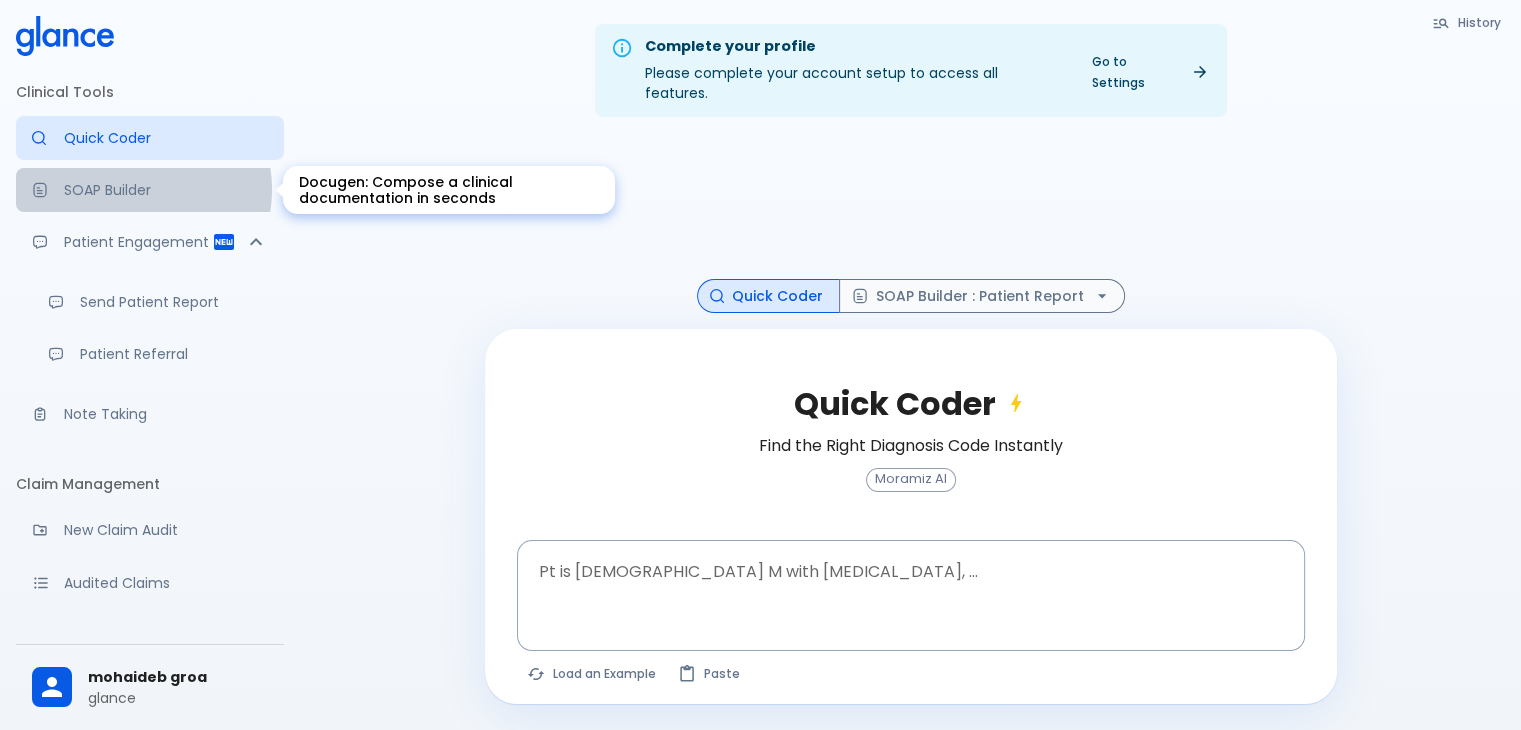 click on "SOAP Builder" at bounding box center [166, 190] 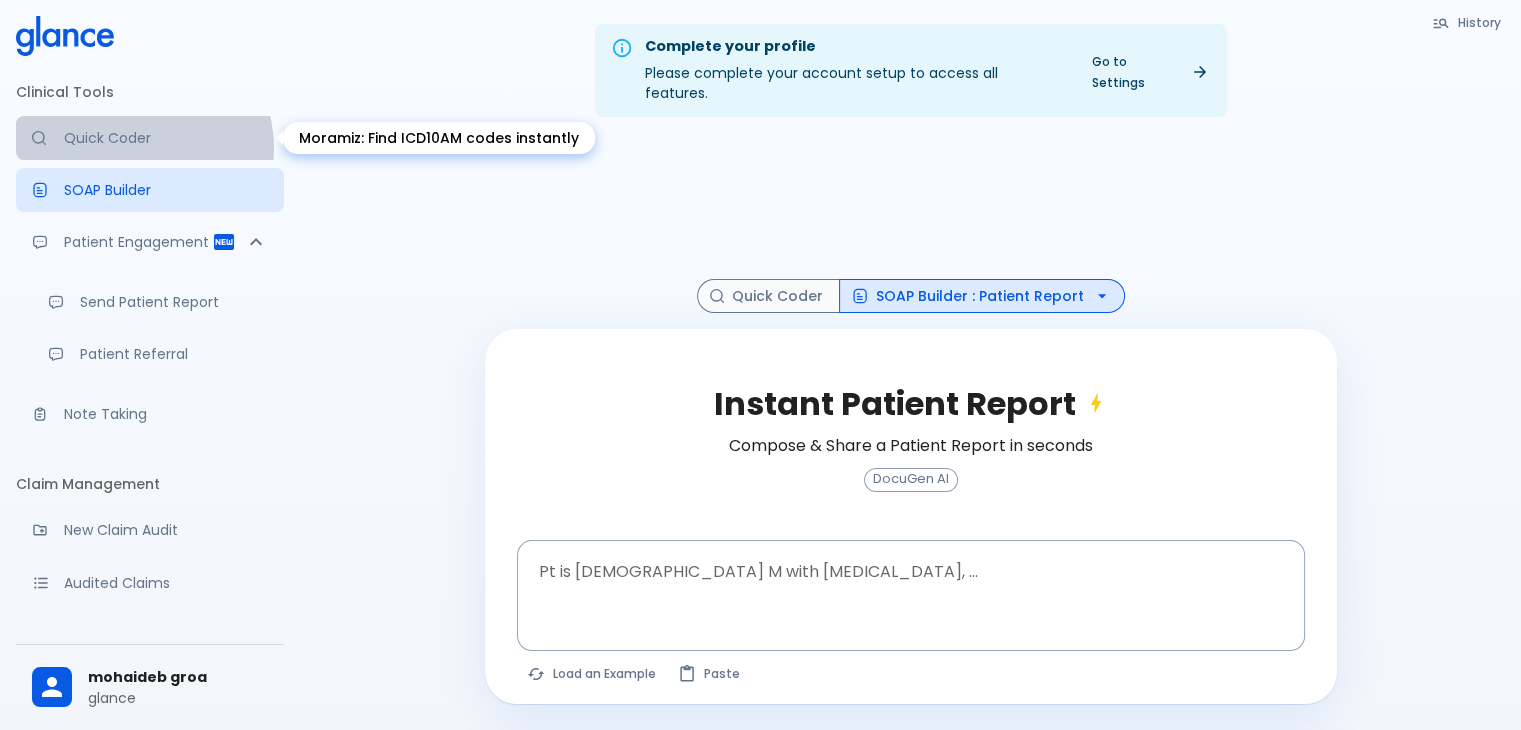 click on "Quick Coder" at bounding box center [150, 138] 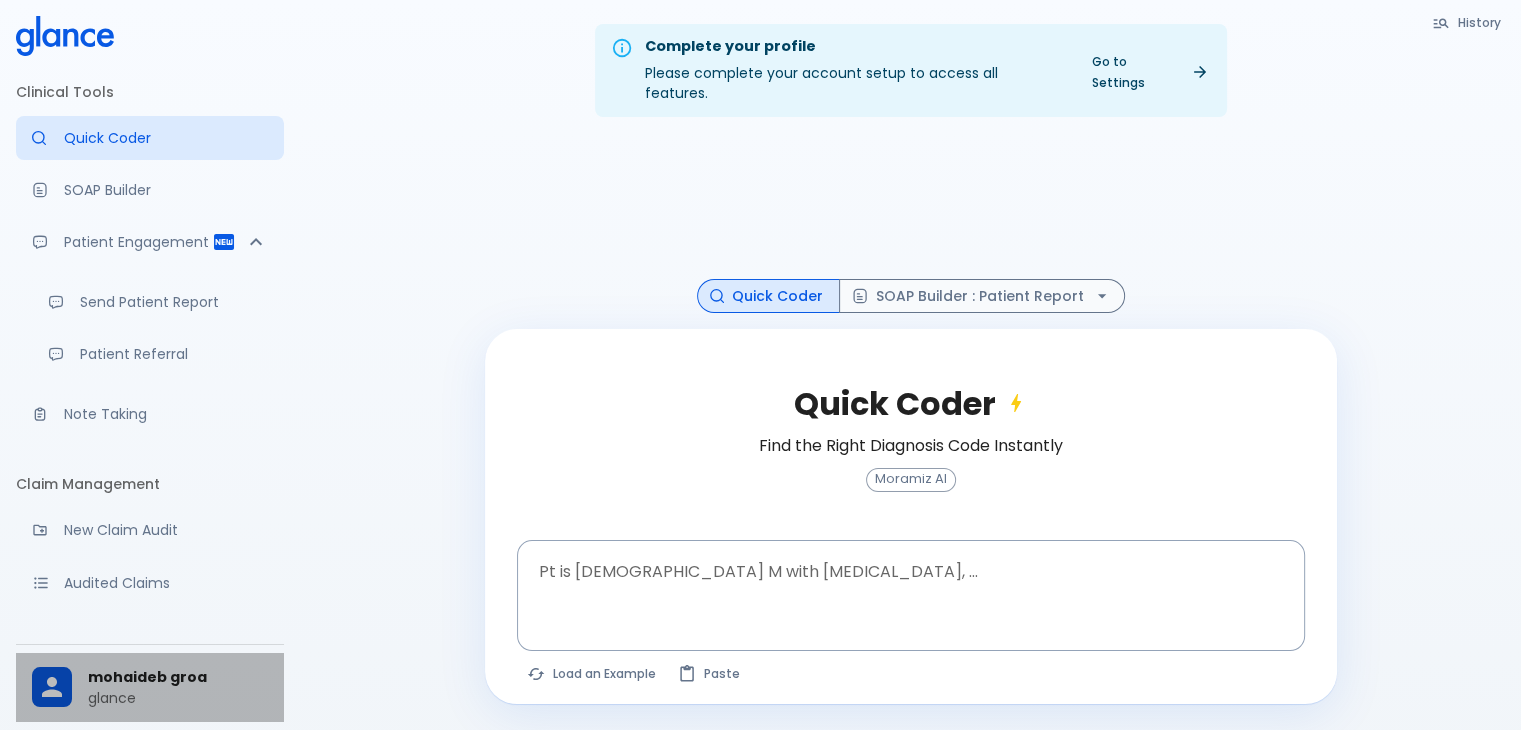 click on "mohaideb groa" at bounding box center (178, 677) 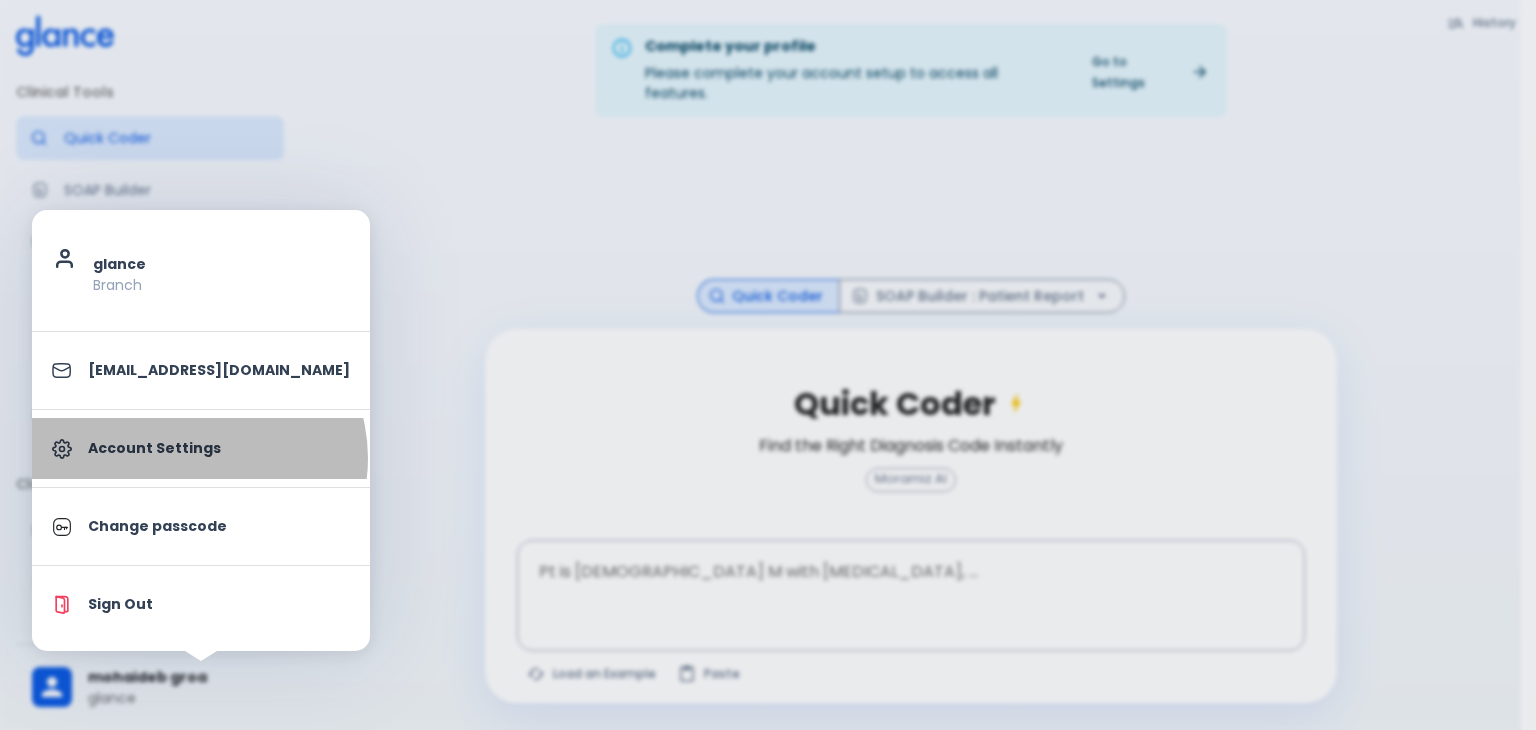 click on "Account Settings" at bounding box center [201, 448] 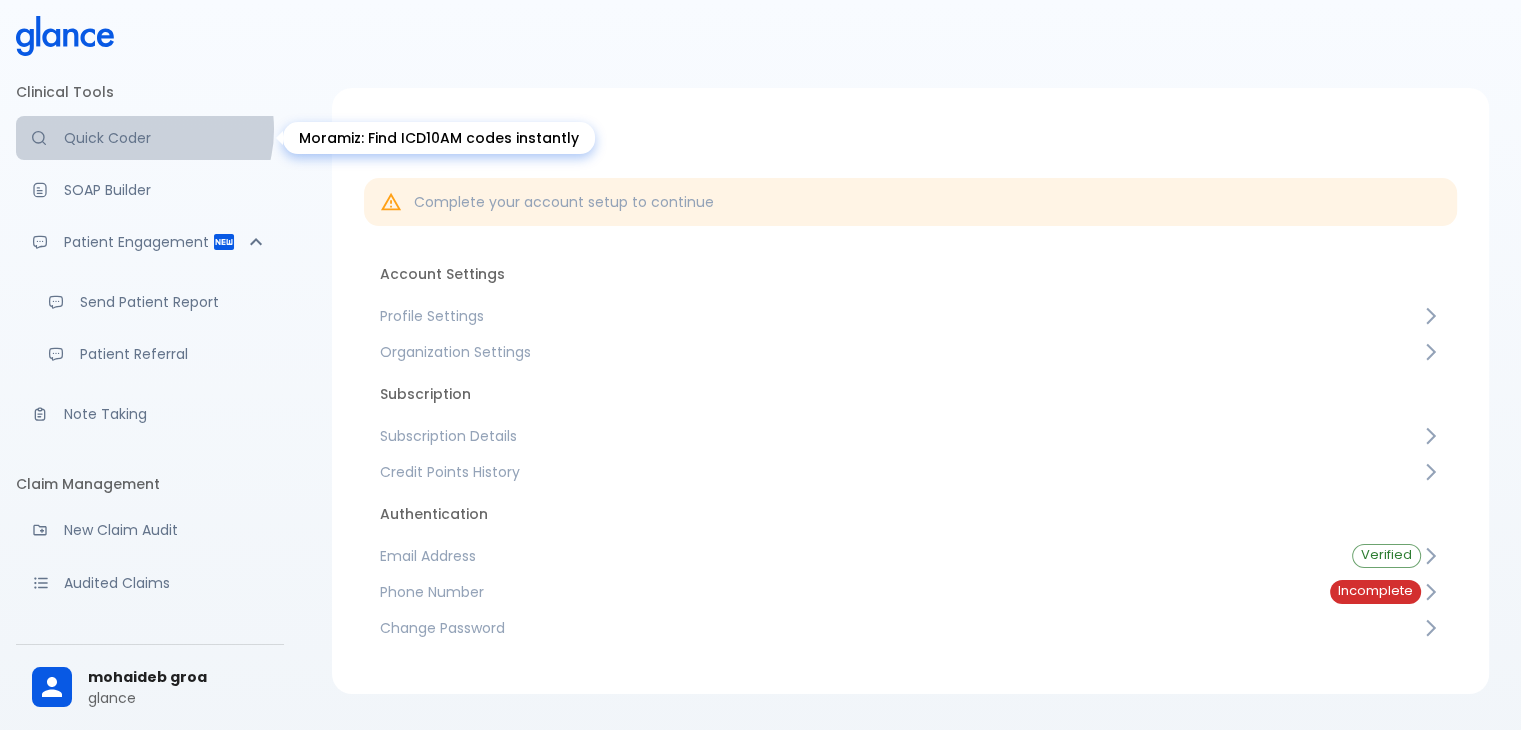 click on "Quick Coder" at bounding box center (166, 138) 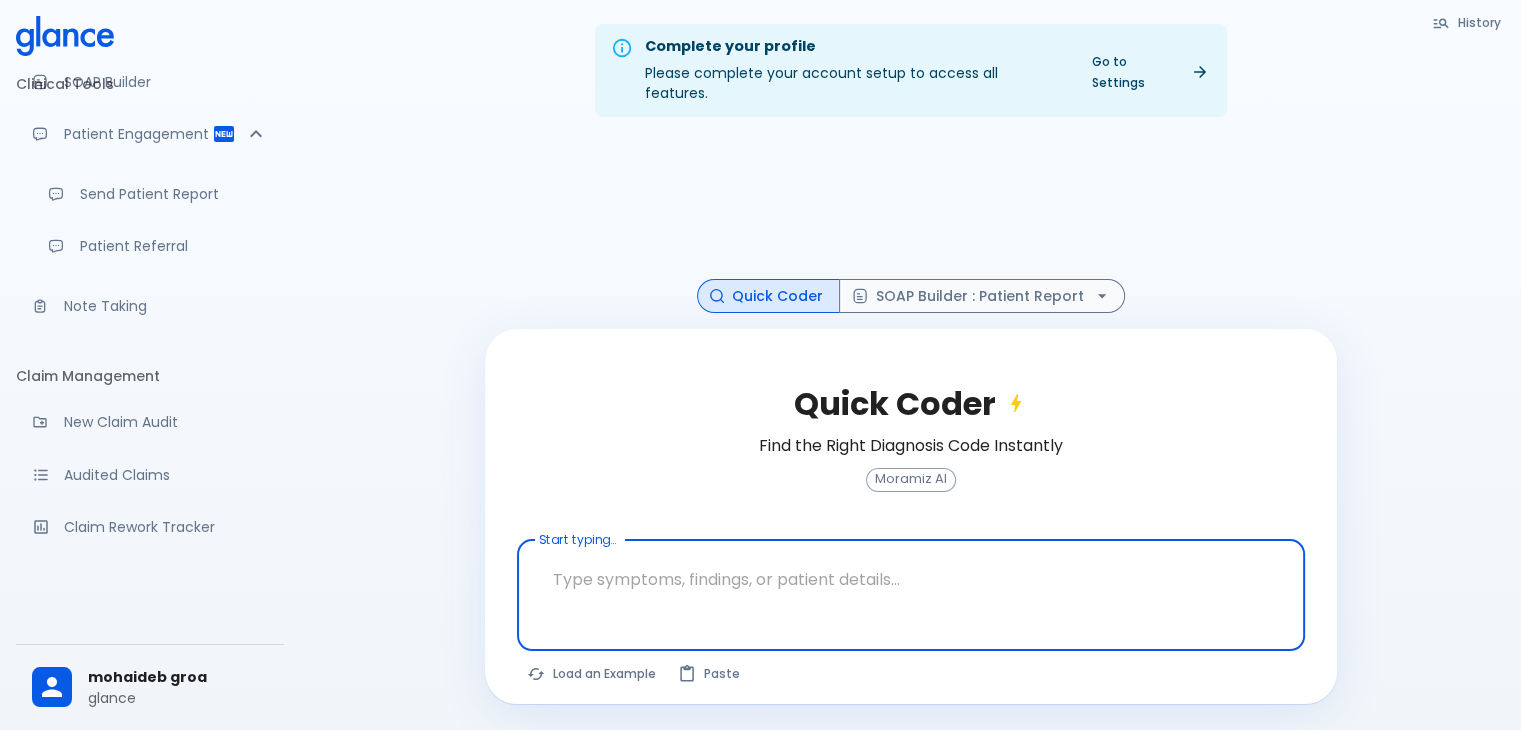 scroll, scrollTop: 0, scrollLeft: 0, axis: both 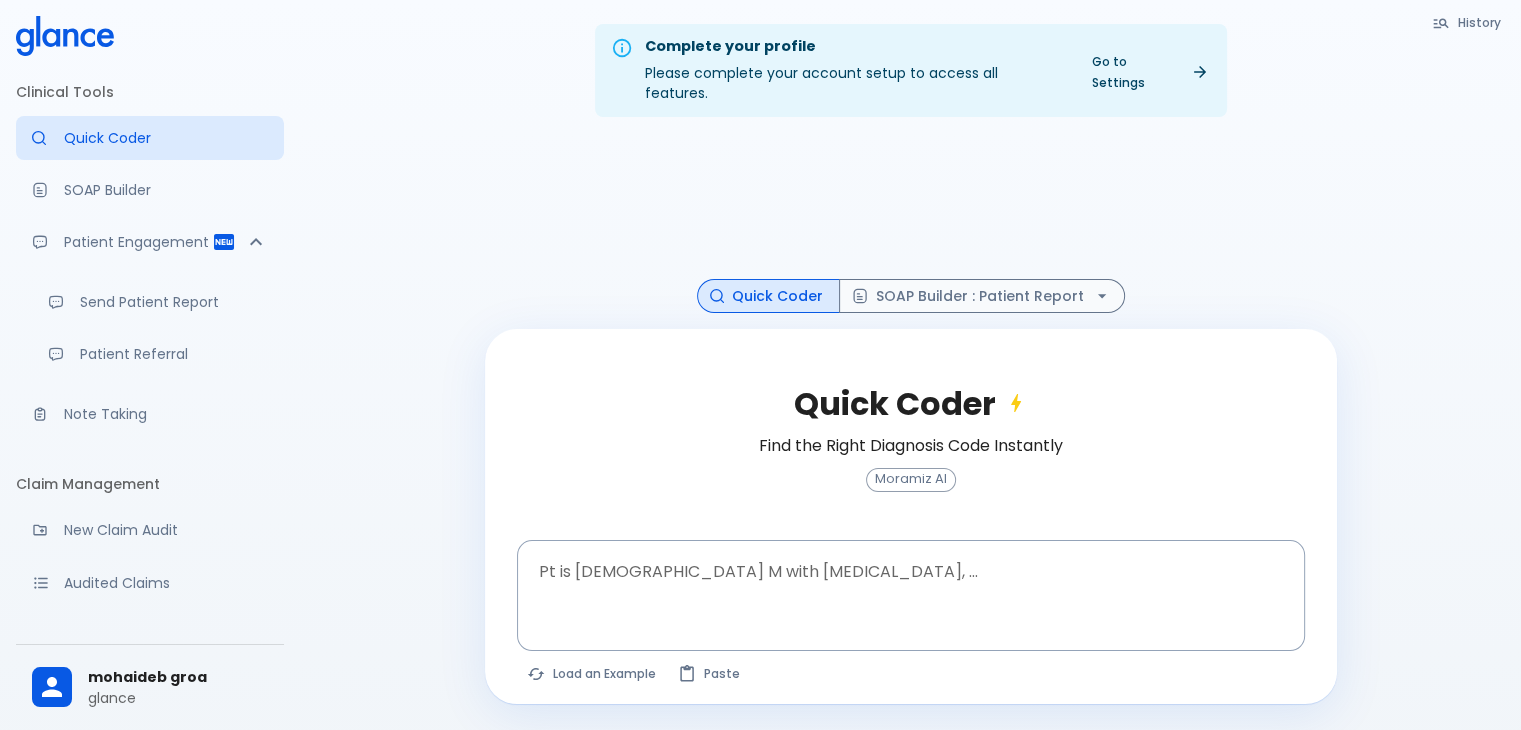 click on "Complete your profile Please complete your account setup to access all features. Go to Settings History Quick Coder SOAP Builder   : Patient Report Quick Coder Find the Right Diagnosis Code Instantly Moramiz AI Pt is 35 yo M with chest pain, ... x Pt is 35 yo M with chest pain, ... The query was updated. Click  Find Codes  to refresh results. Load an Example Paste" at bounding box center [910, 389] 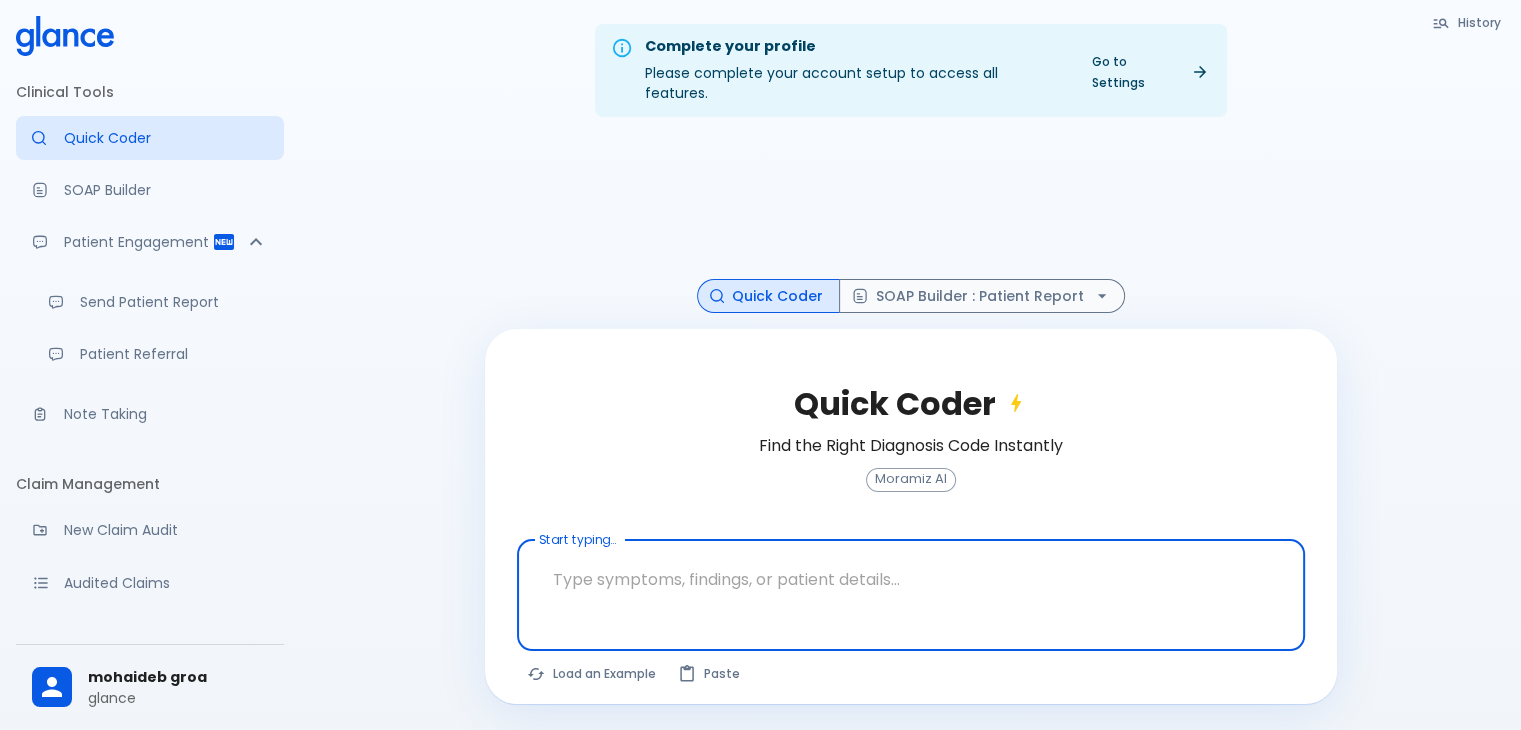 click at bounding box center (911, 579) 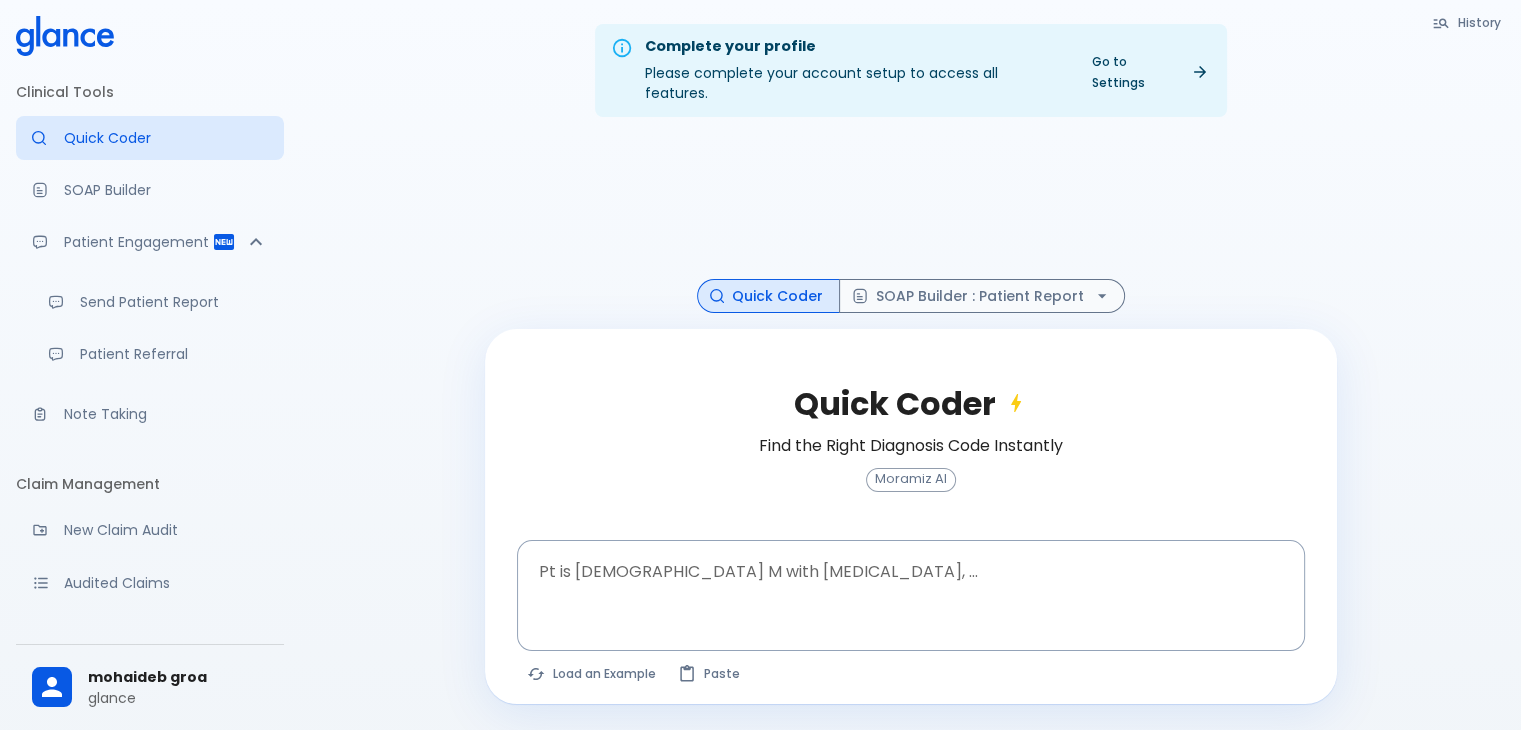 click on "History Quick Coder SOAP Builder   : Patient Report Quick Coder Find the Right Diagnosis Code Instantly Moramiz AI Pt is 35 yo M with chest pain, ... x Pt is 35 yo M with chest pain, ... The query was updated. Click  Find Codes  to refresh results. Load an Example Paste" at bounding box center [911, 418] 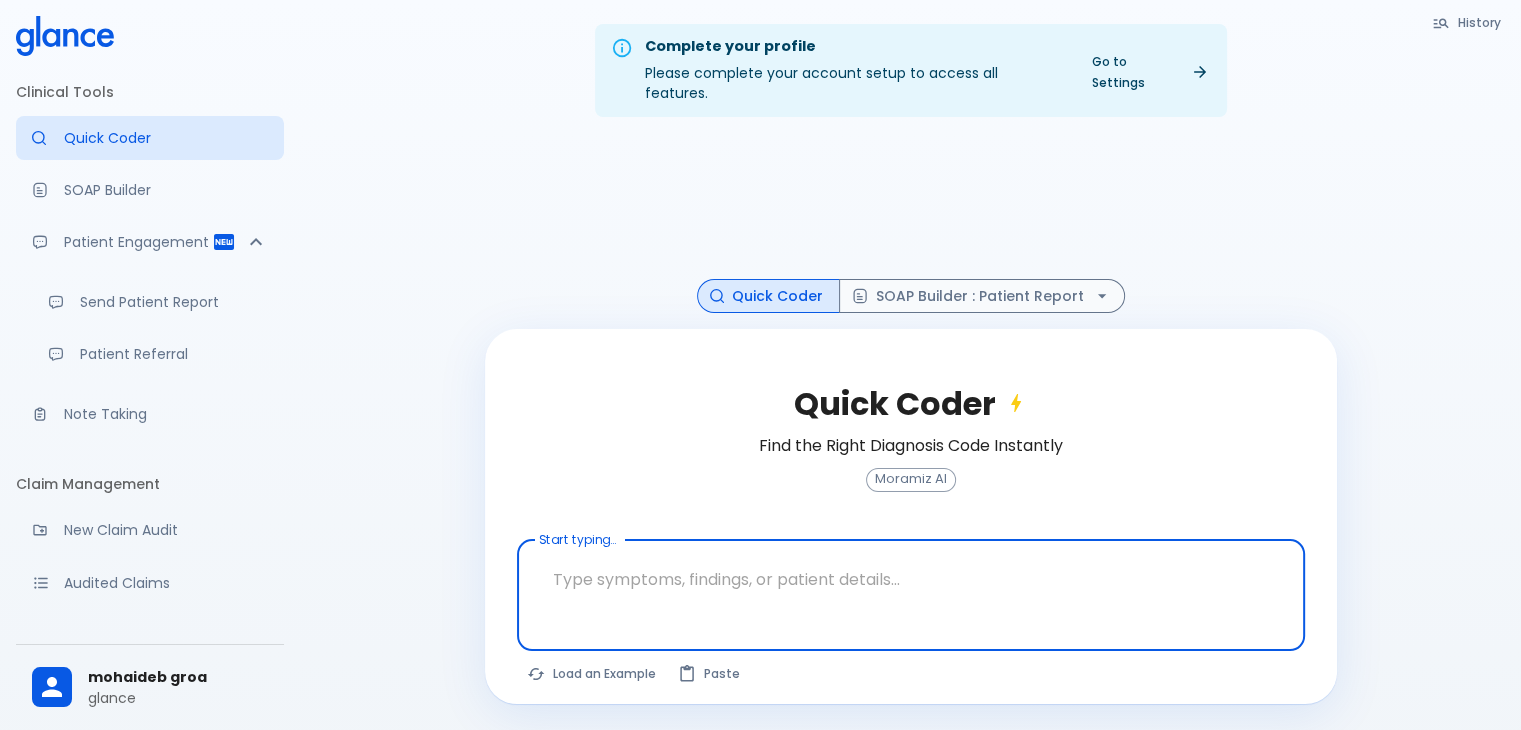 click at bounding box center [911, 579] 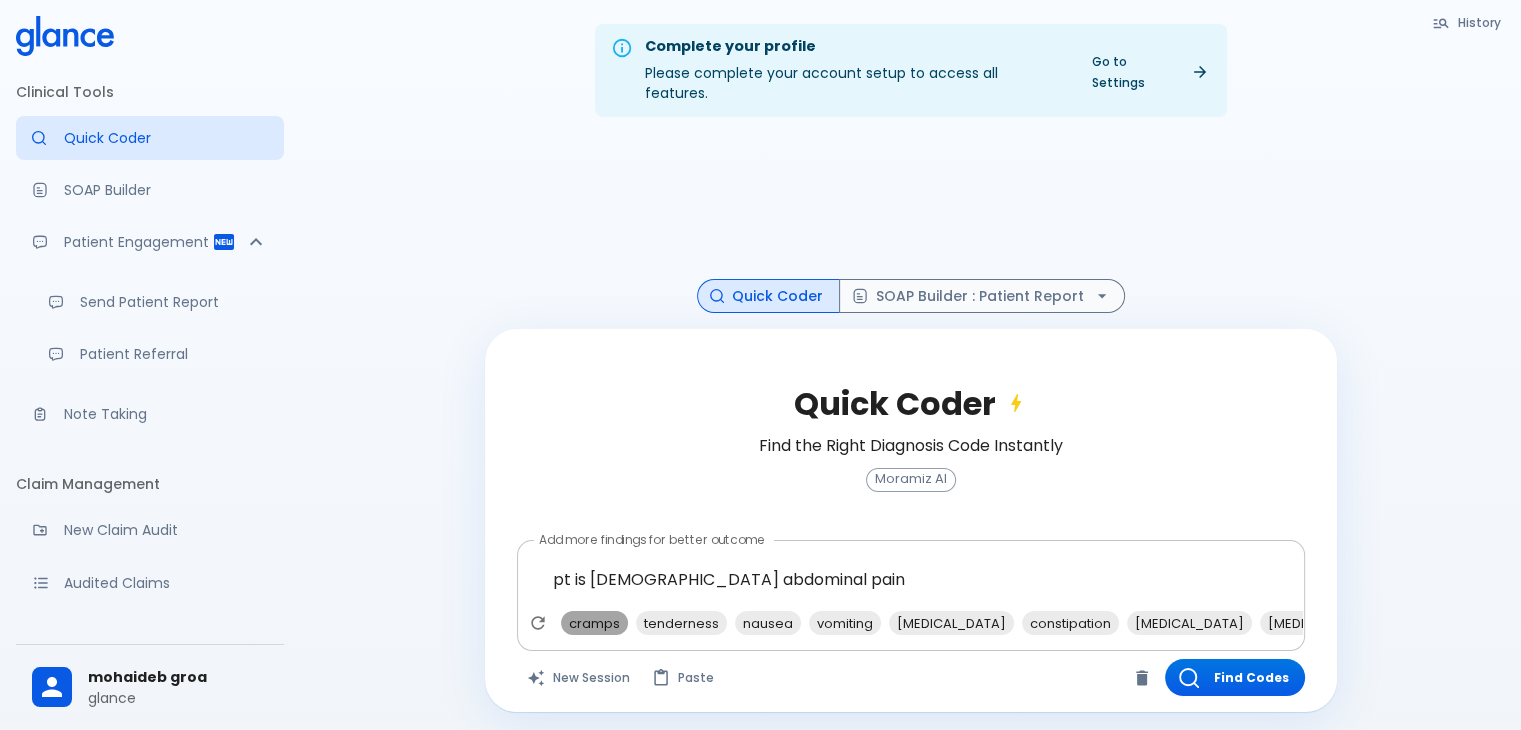 click on "cramps" at bounding box center (594, 623) 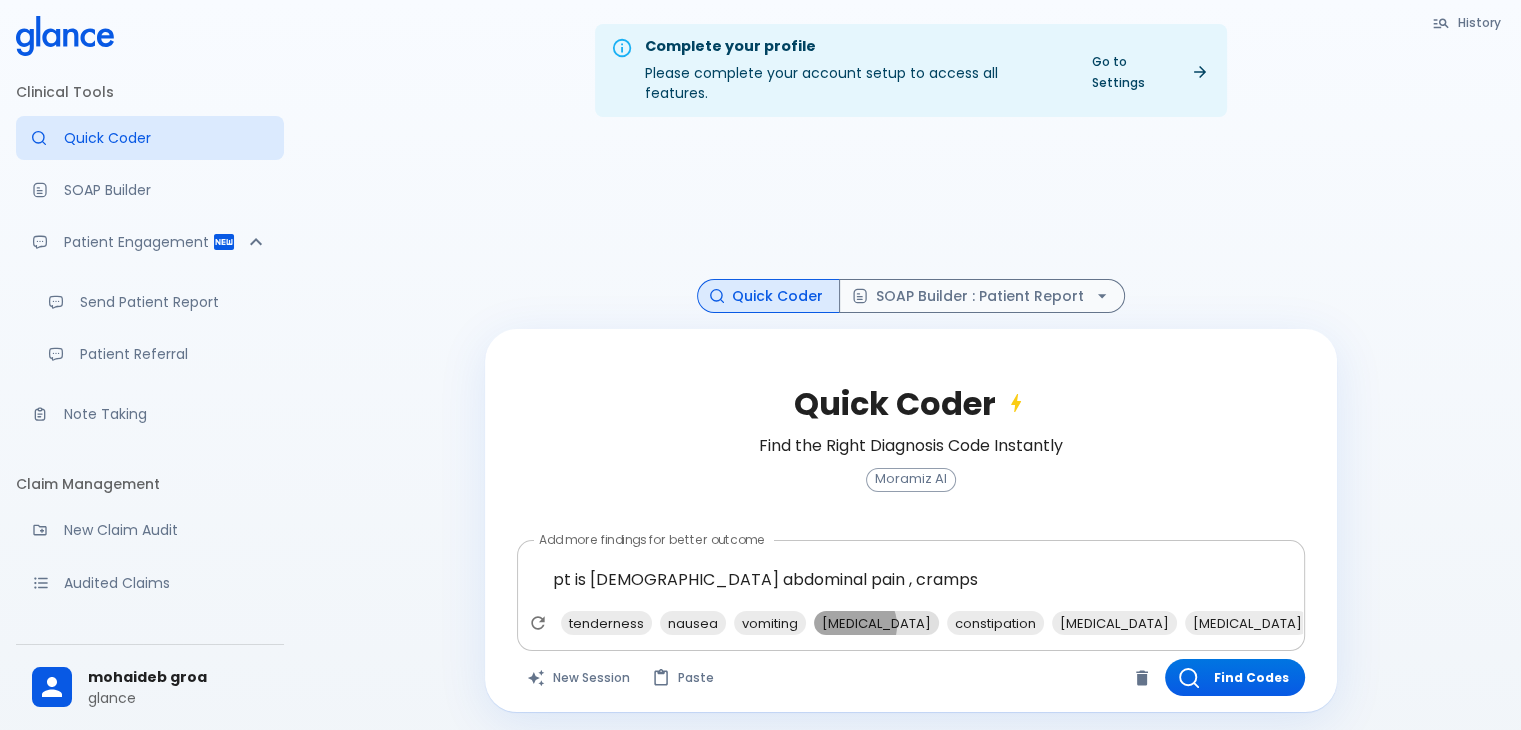 click on "diarrhea" at bounding box center [876, 623] 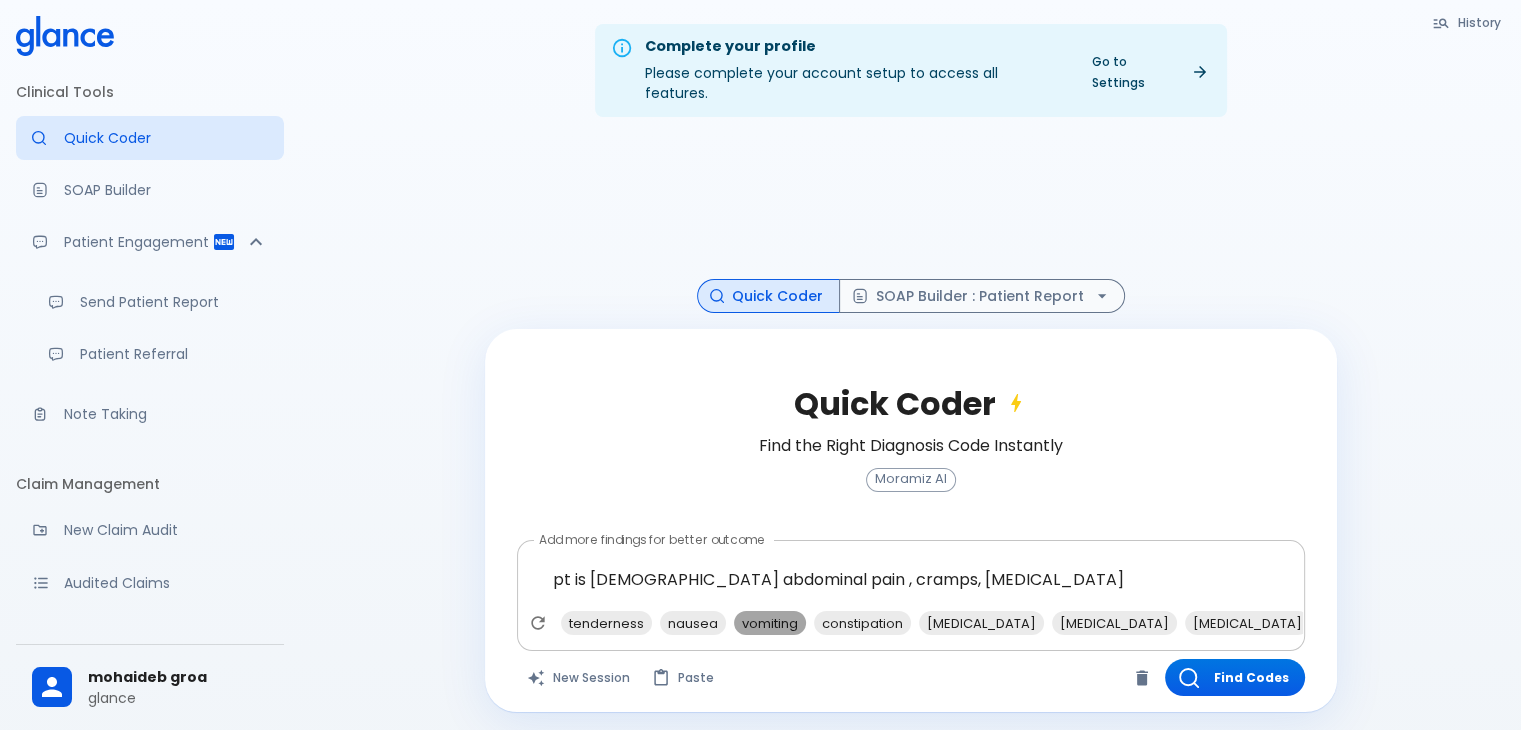 click on "vomiting" at bounding box center (770, 623) 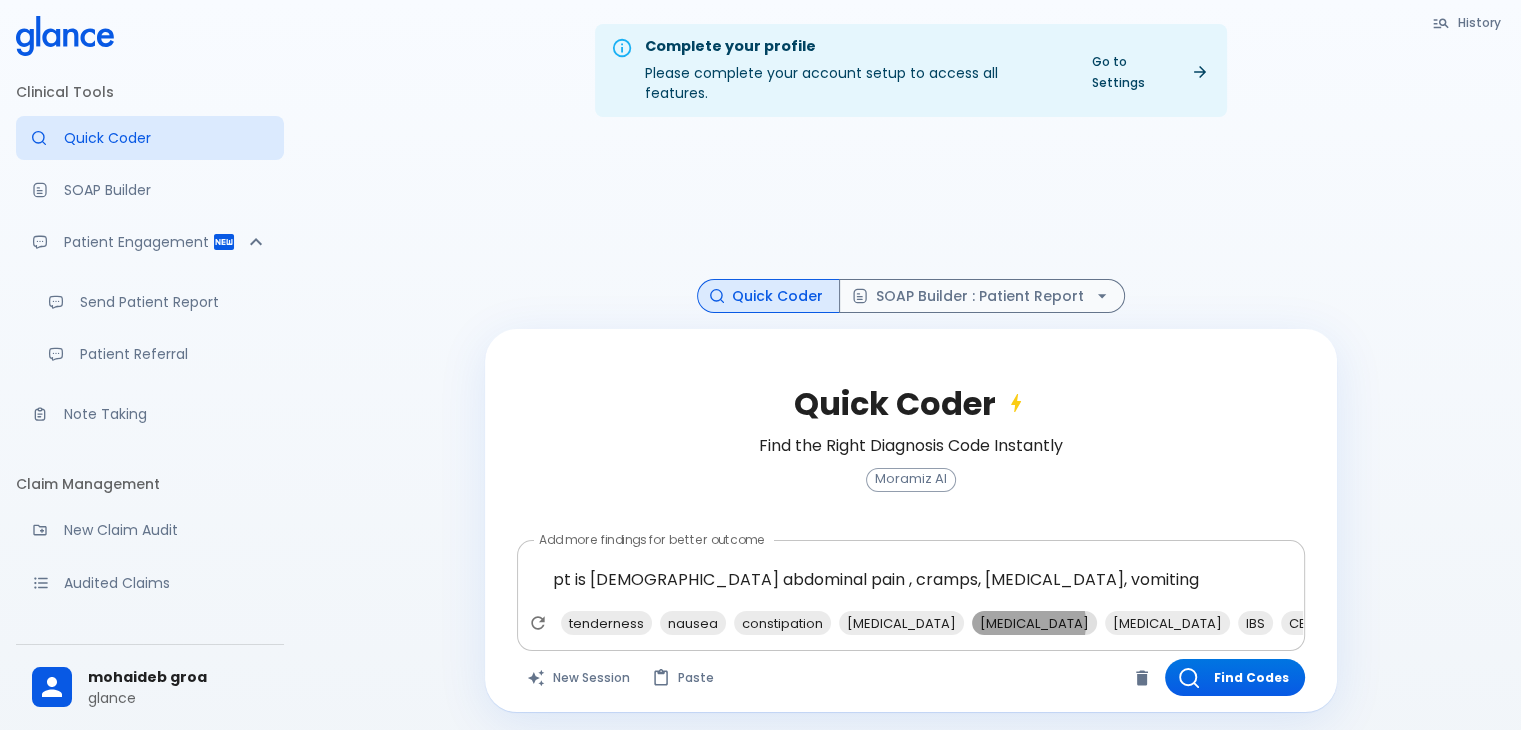 click on "gastroenteritis" at bounding box center [1034, 623] 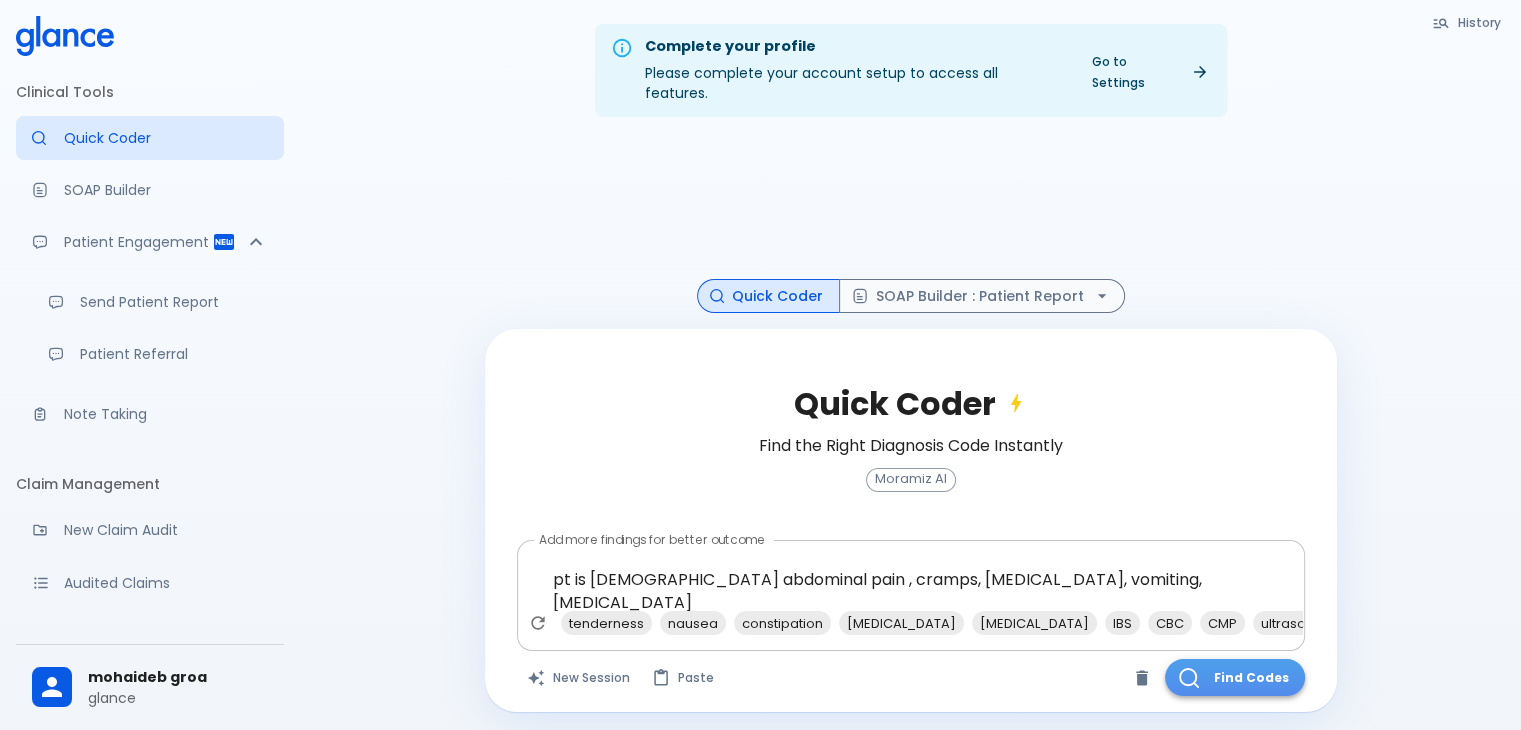 click on "Find Codes" at bounding box center (1235, 677) 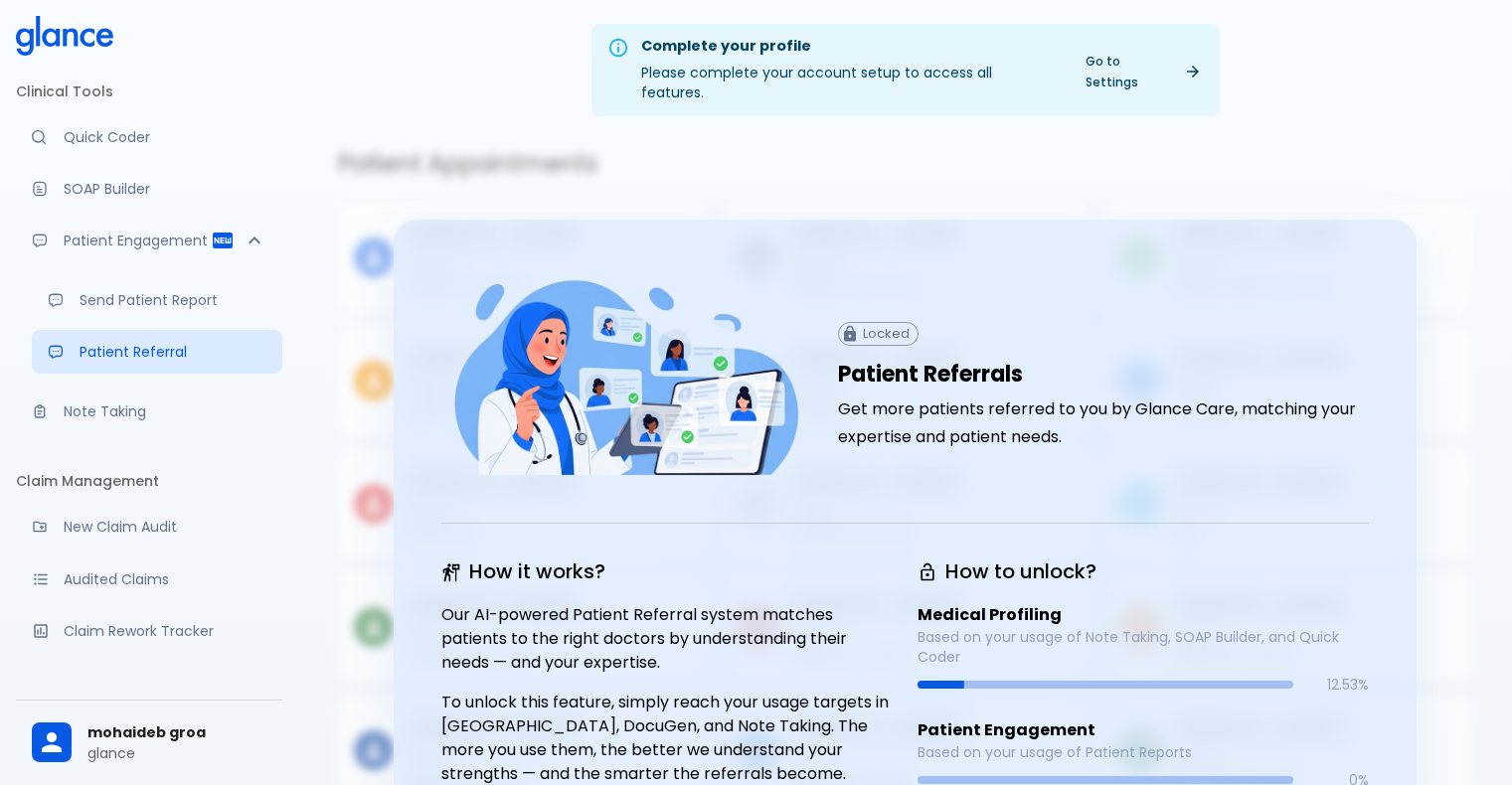 scroll, scrollTop: 0, scrollLeft: 0, axis: both 